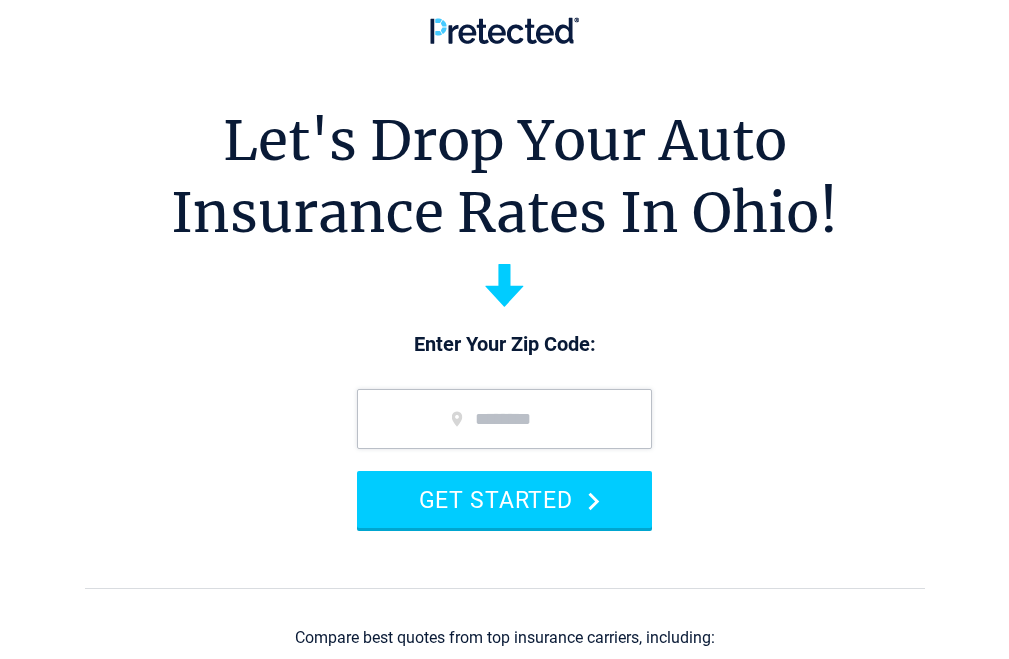 scroll, scrollTop: 0, scrollLeft: 0, axis: both 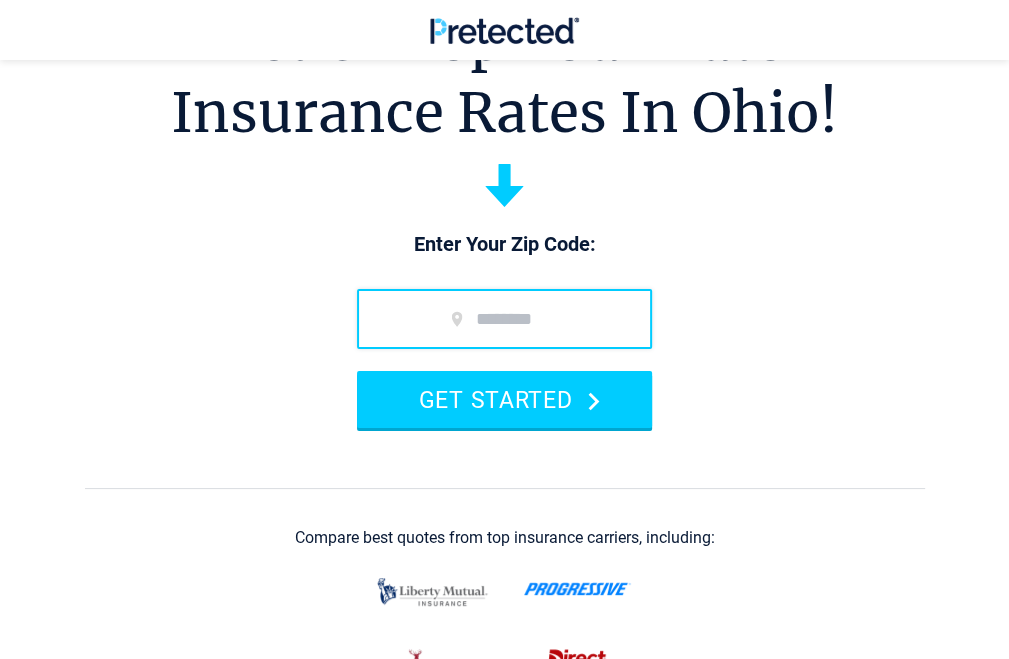 click at bounding box center (504, 319) 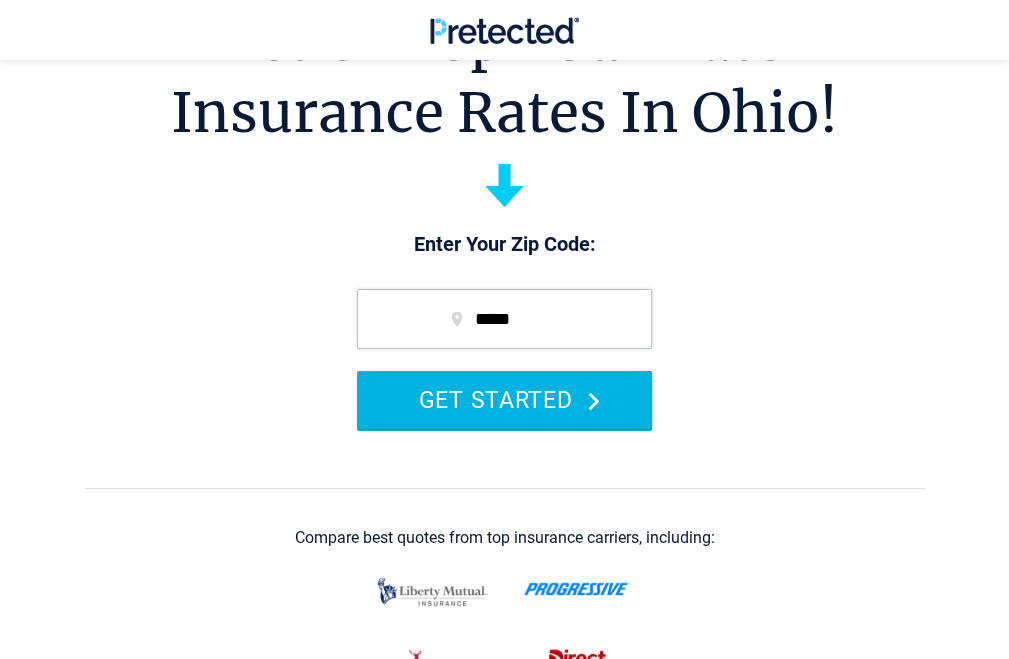 click on "GET STARTED" at bounding box center [504, 399] 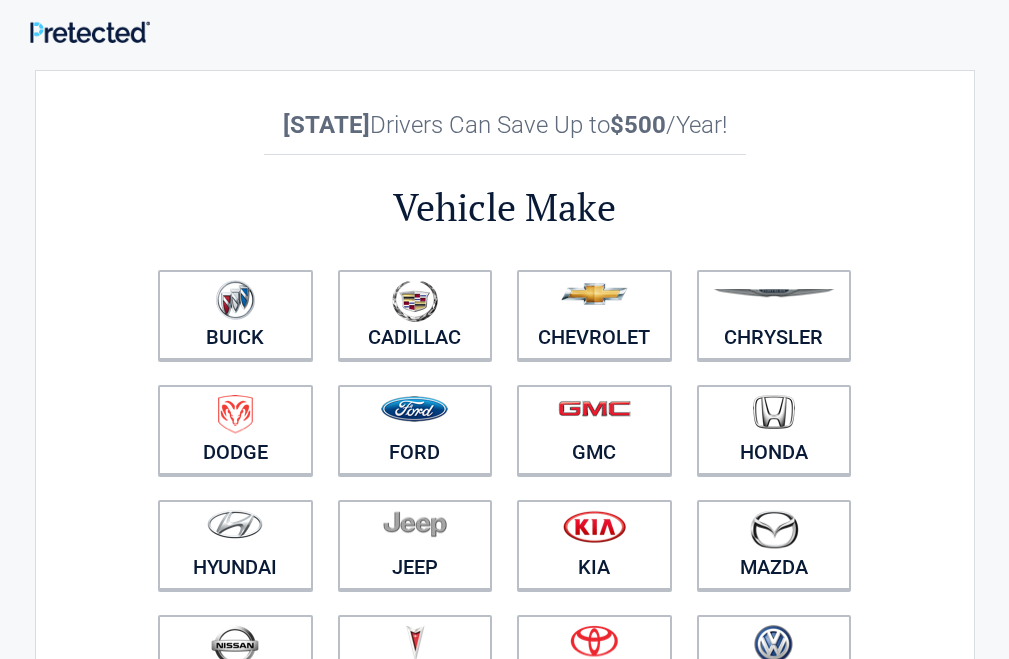 scroll, scrollTop: 0, scrollLeft: 0, axis: both 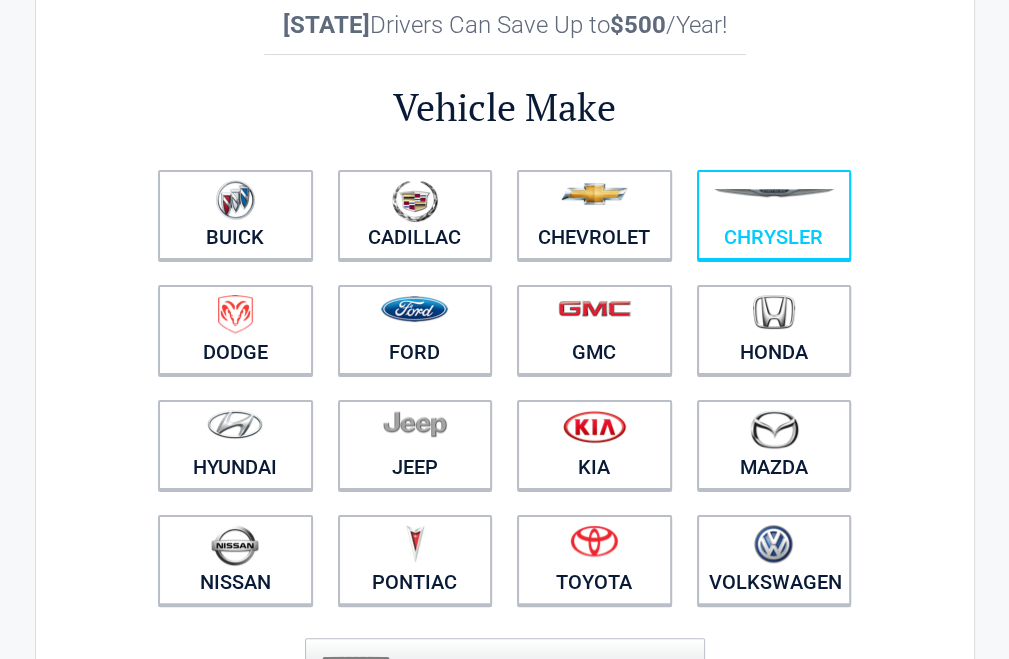 click at bounding box center (774, 202) 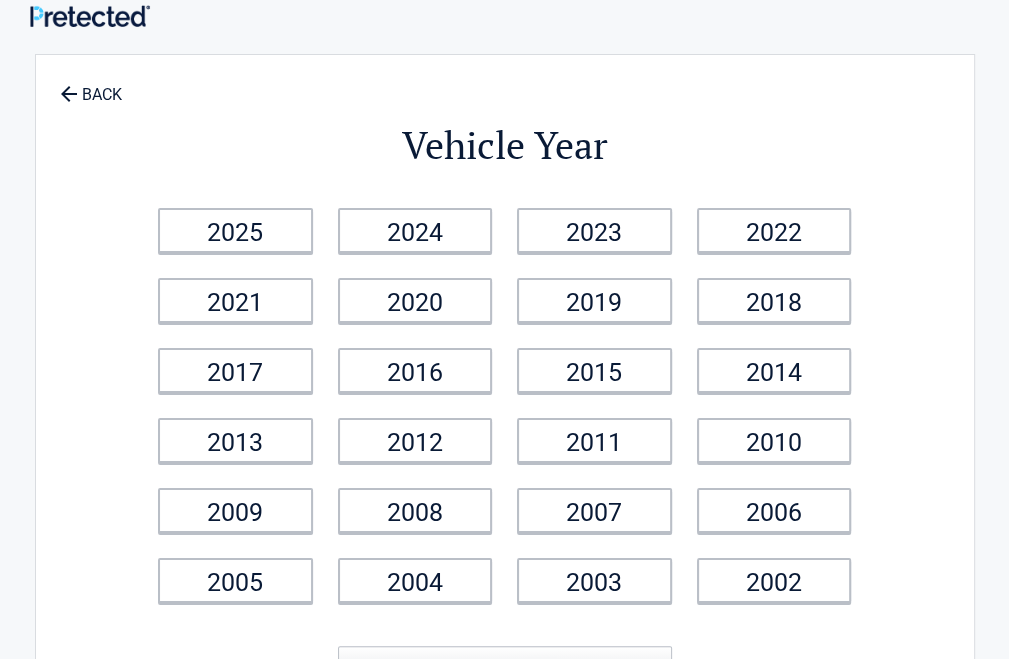 scroll, scrollTop: 0, scrollLeft: 0, axis: both 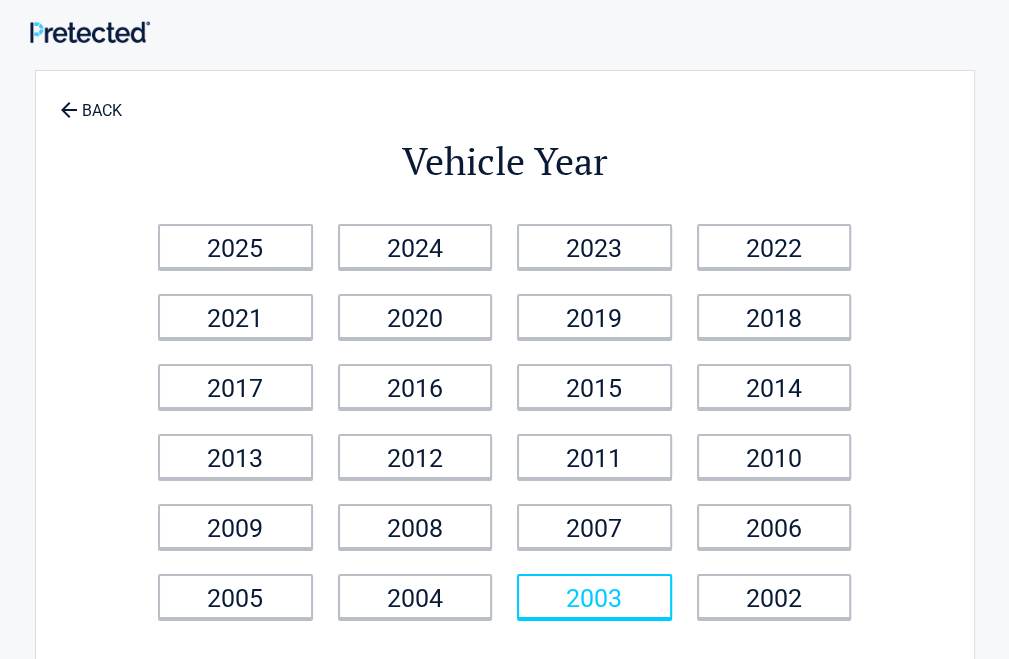 click on "2003" at bounding box center [594, 596] 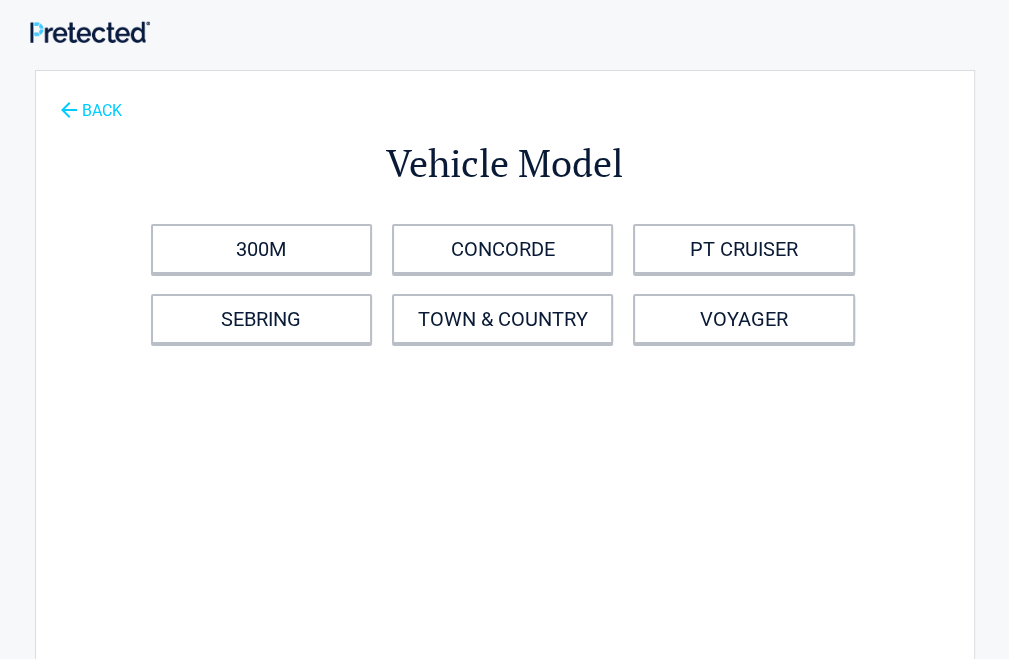 click on "BACK" at bounding box center [91, 101] 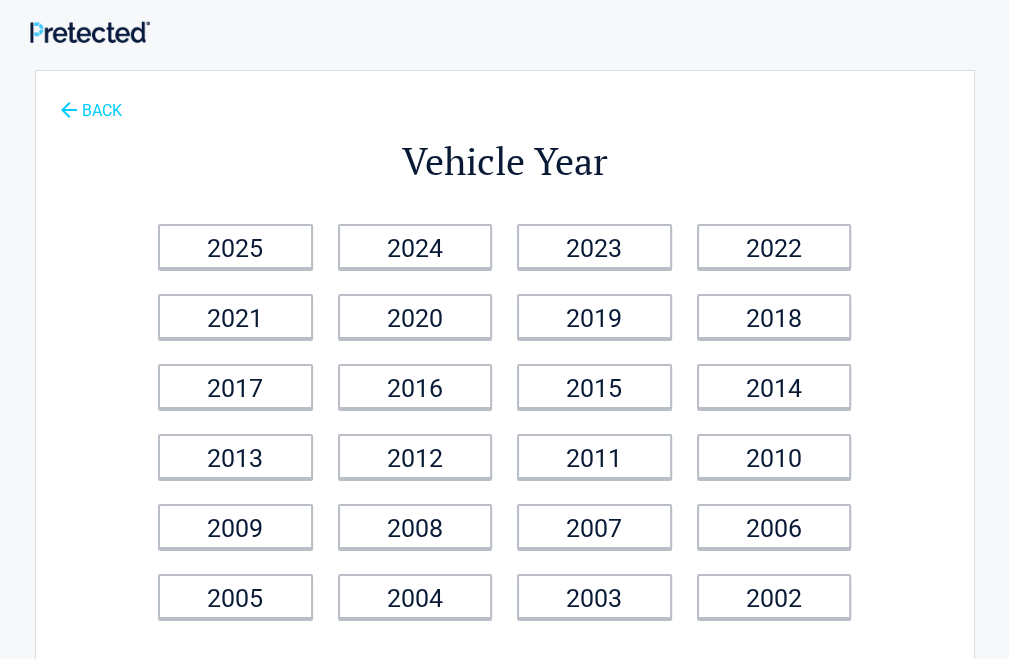 click on "BACK" at bounding box center [91, 101] 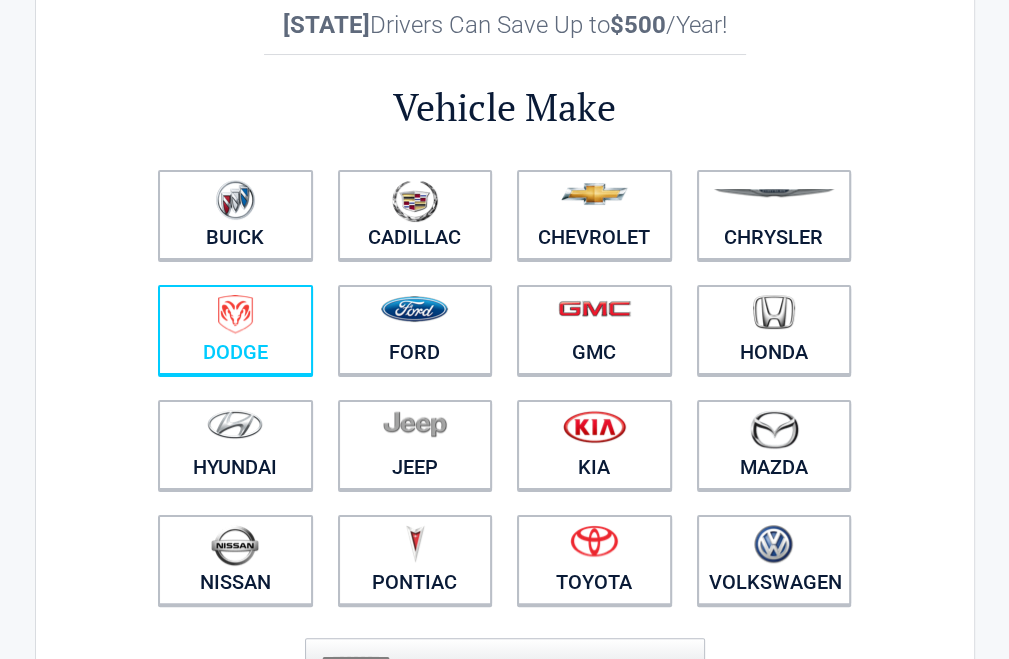 click at bounding box center (235, 314) 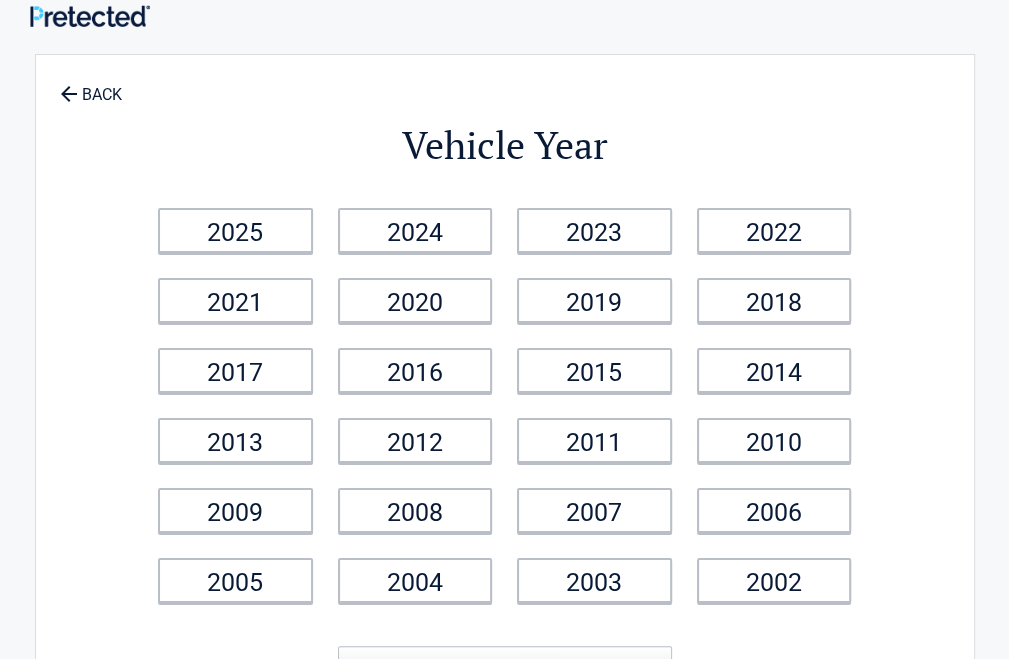 scroll, scrollTop: 0, scrollLeft: 0, axis: both 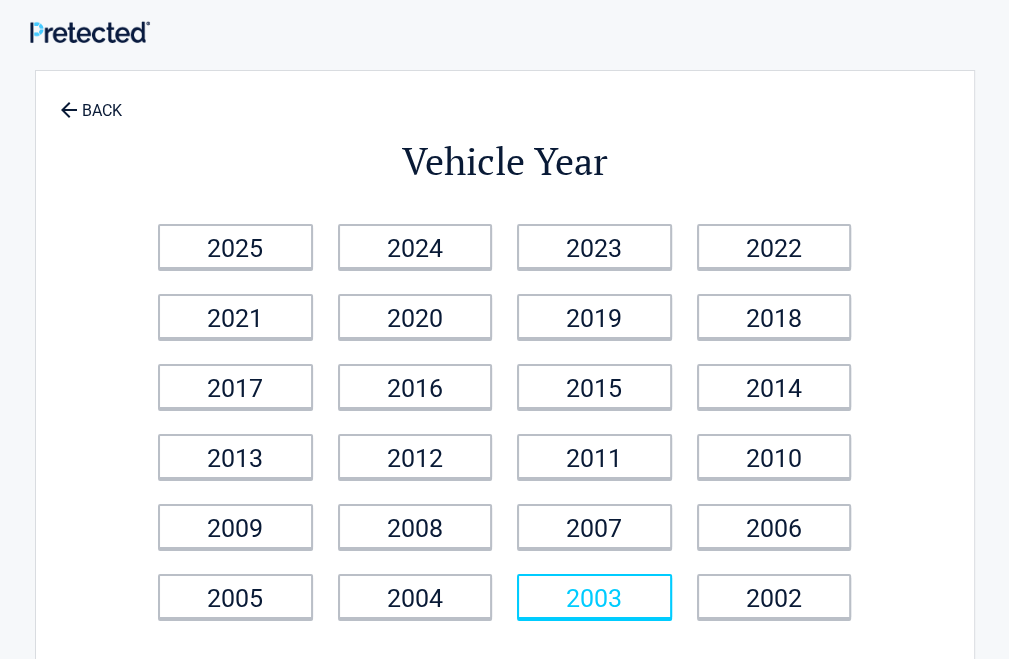 click on "2003" at bounding box center (594, 596) 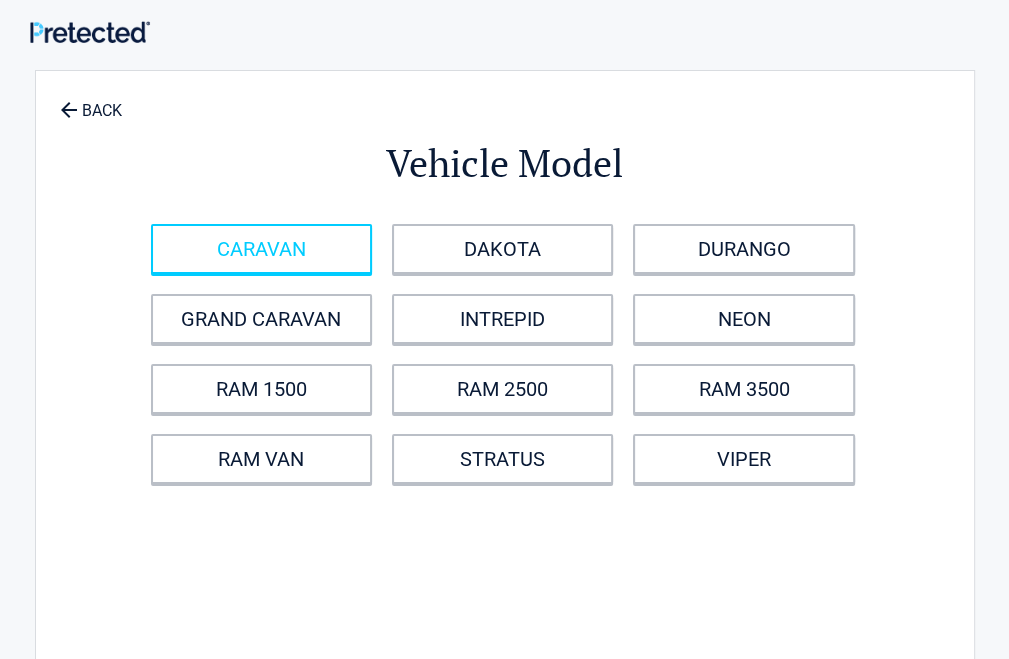 click on "CARAVAN" at bounding box center [261, 249] 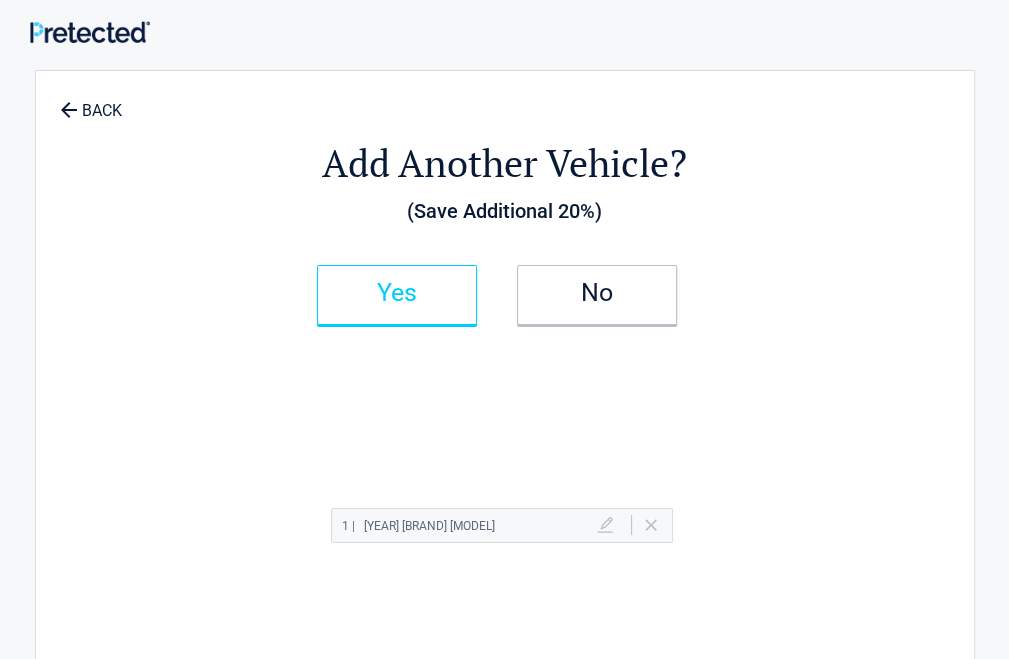 click on "Yes" at bounding box center [397, 293] 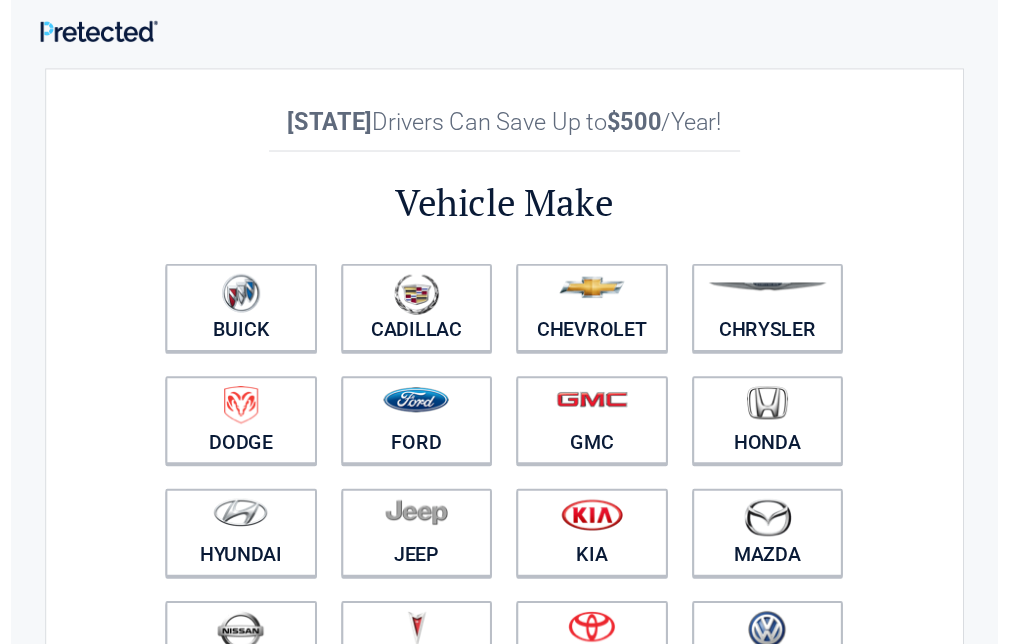 scroll, scrollTop: 100, scrollLeft: 0, axis: vertical 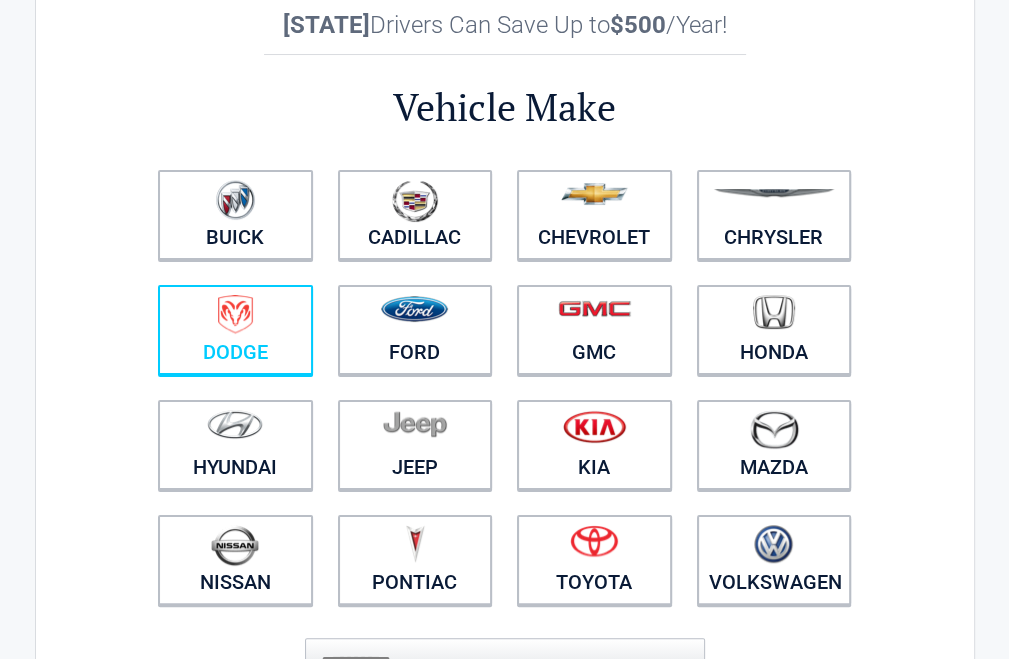 click at bounding box center [235, 314] 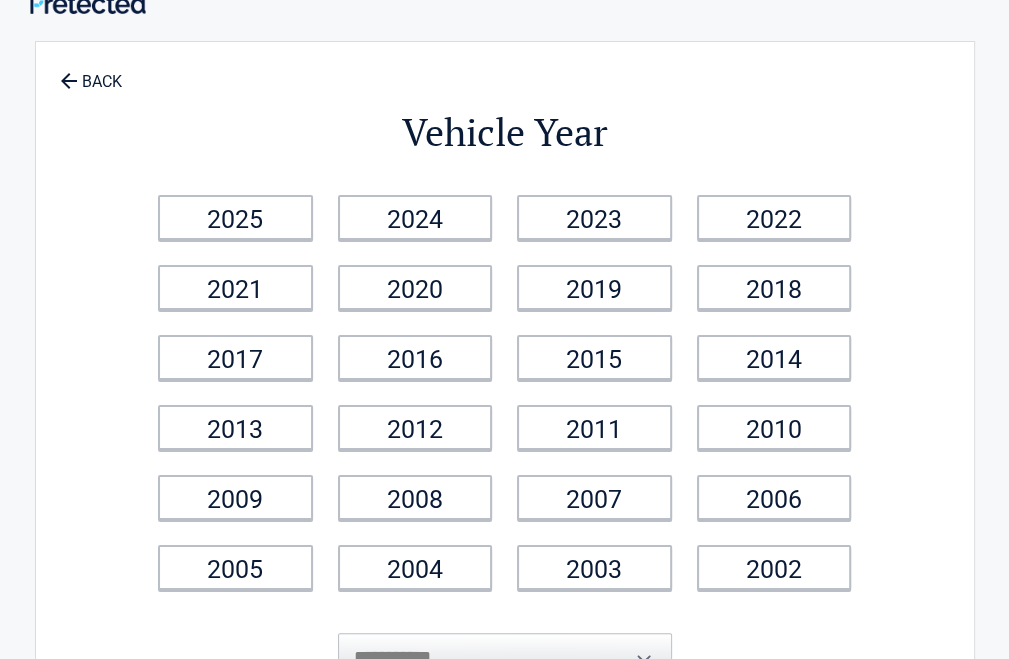 scroll, scrollTop: 0, scrollLeft: 0, axis: both 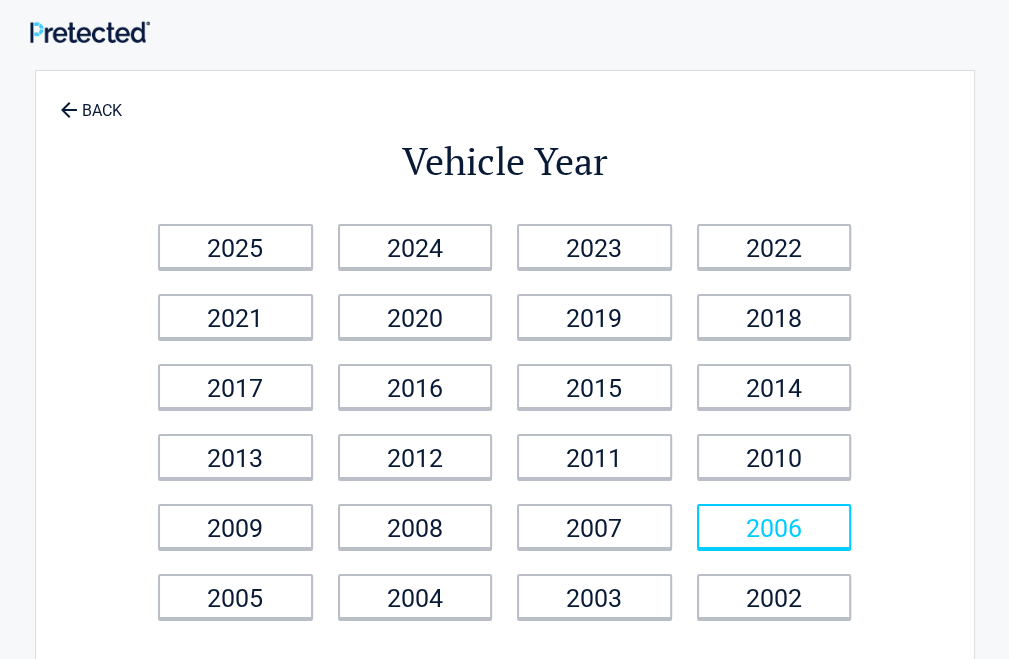 click on "2006" at bounding box center [774, 526] 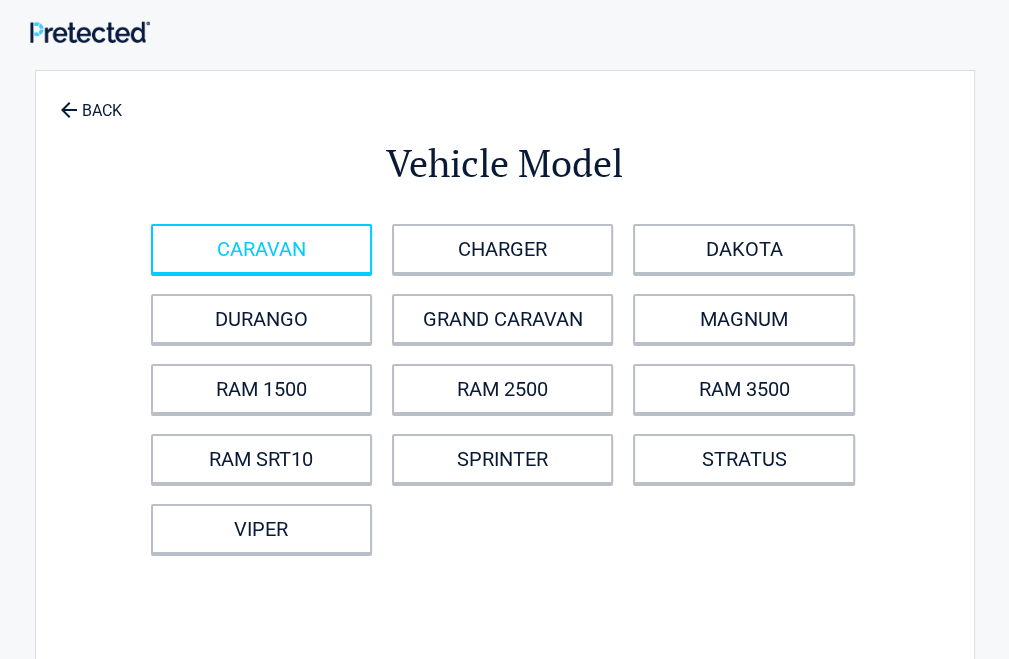 click on "CARAVAN" at bounding box center [261, 249] 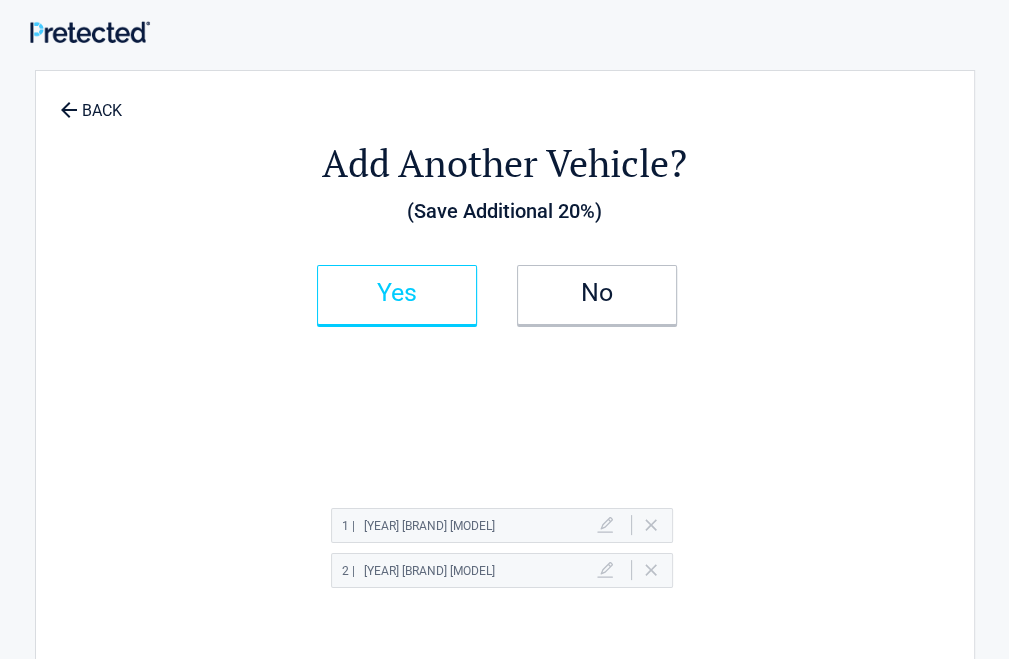 click on "Yes" at bounding box center [397, 293] 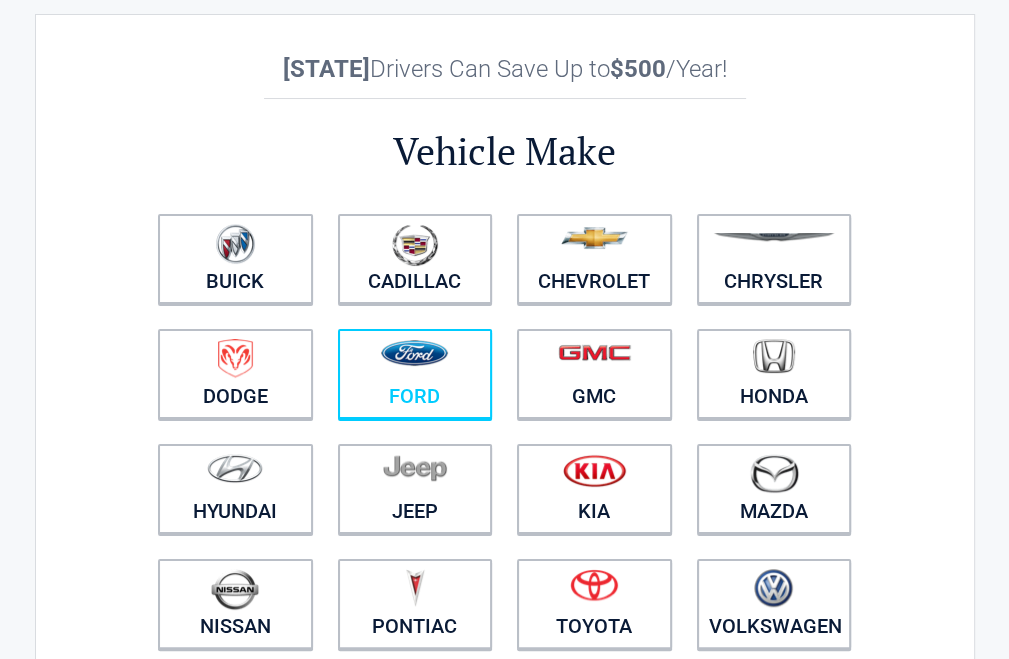scroll, scrollTop: 100, scrollLeft: 0, axis: vertical 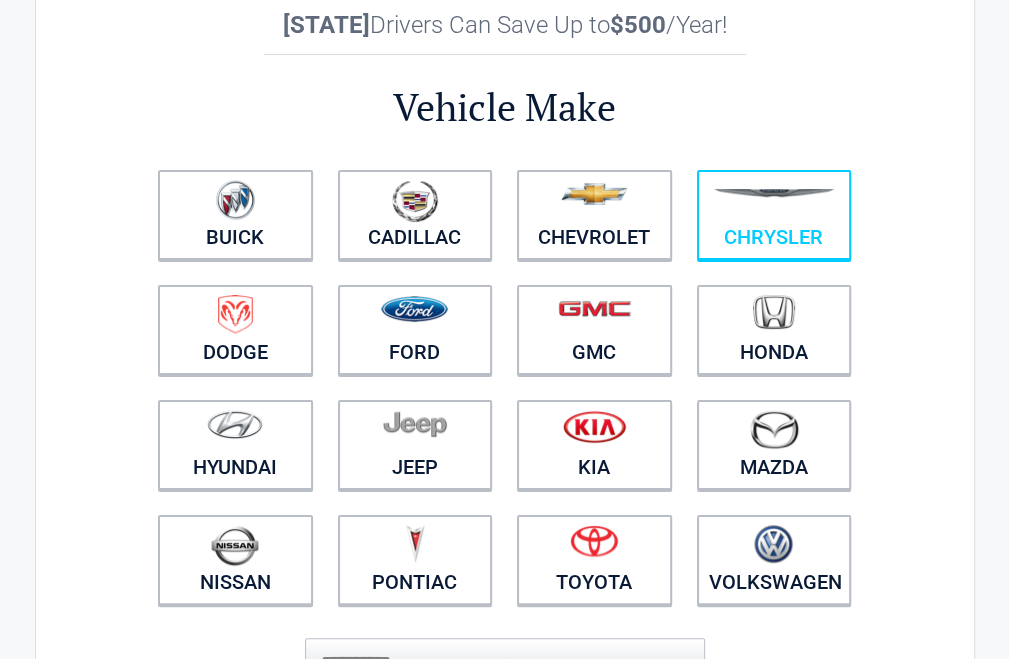 click on "Chrysler" at bounding box center (774, 215) 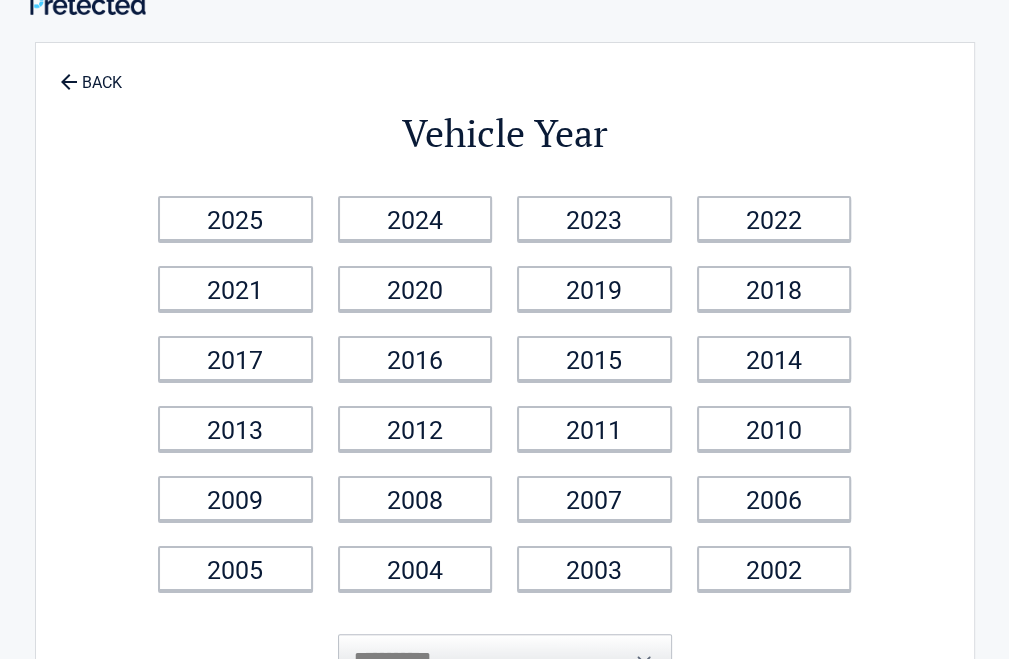 scroll, scrollTop: 0, scrollLeft: 0, axis: both 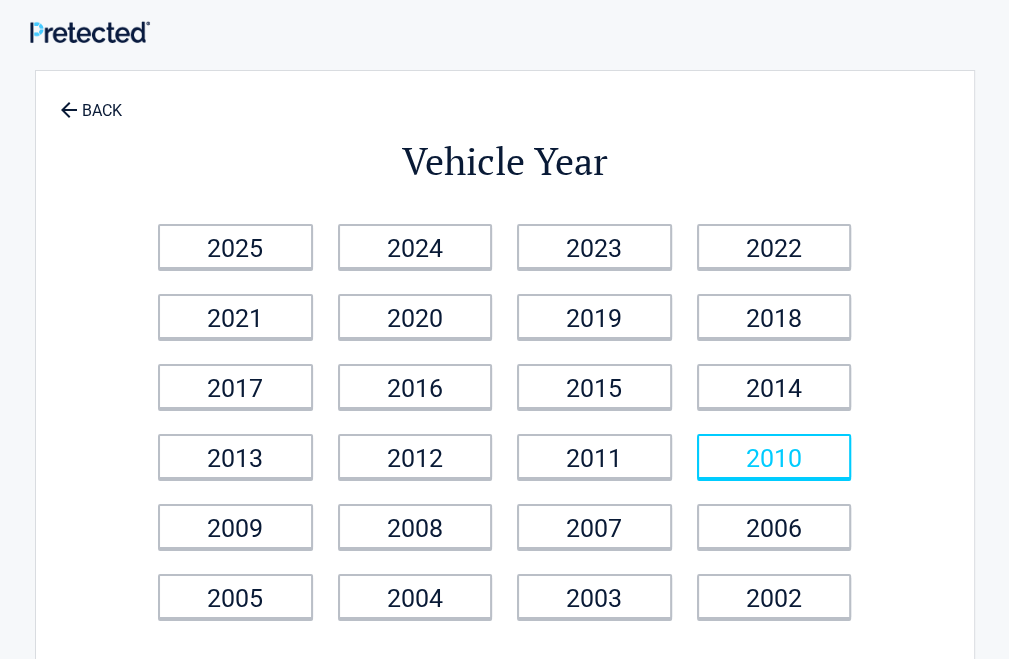 click on "2010" at bounding box center (774, 456) 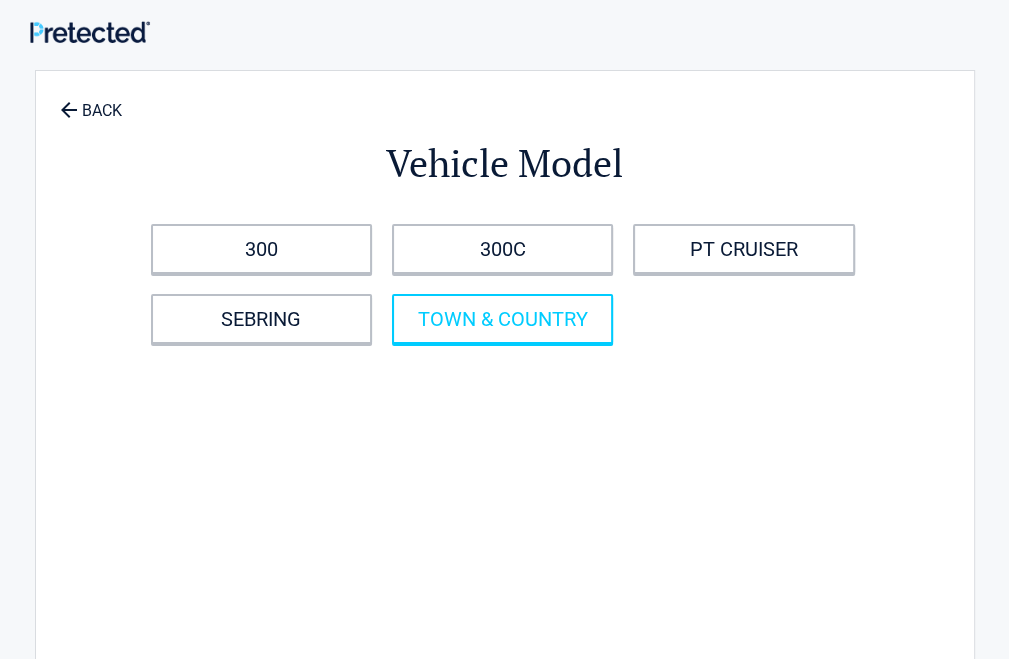 click on "TOWN & COUNTRY" at bounding box center (502, 319) 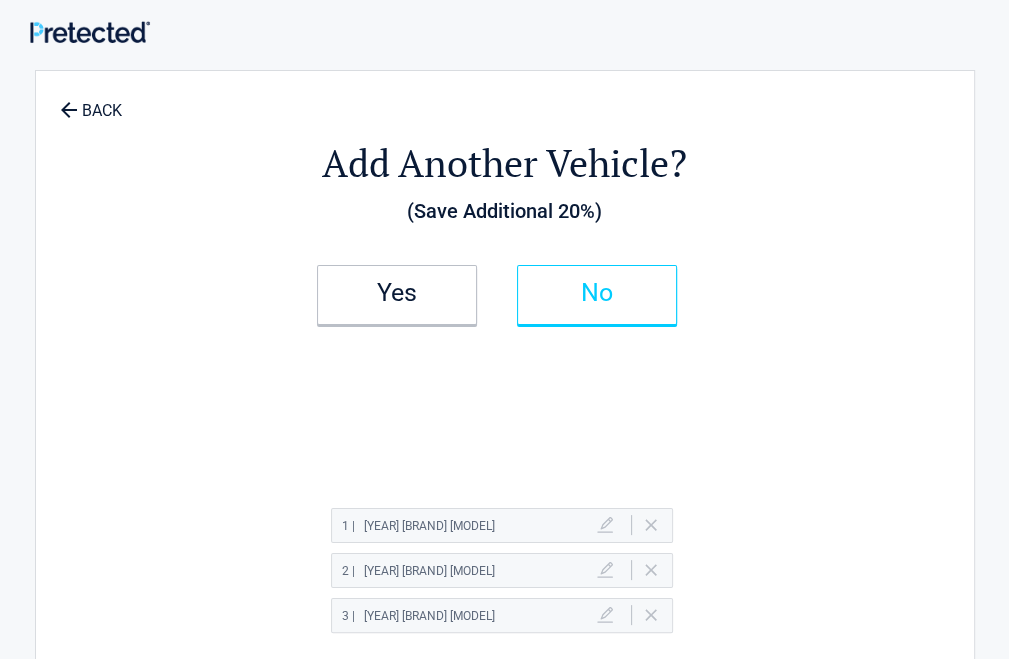 click on "No" at bounding box center [597, 293] 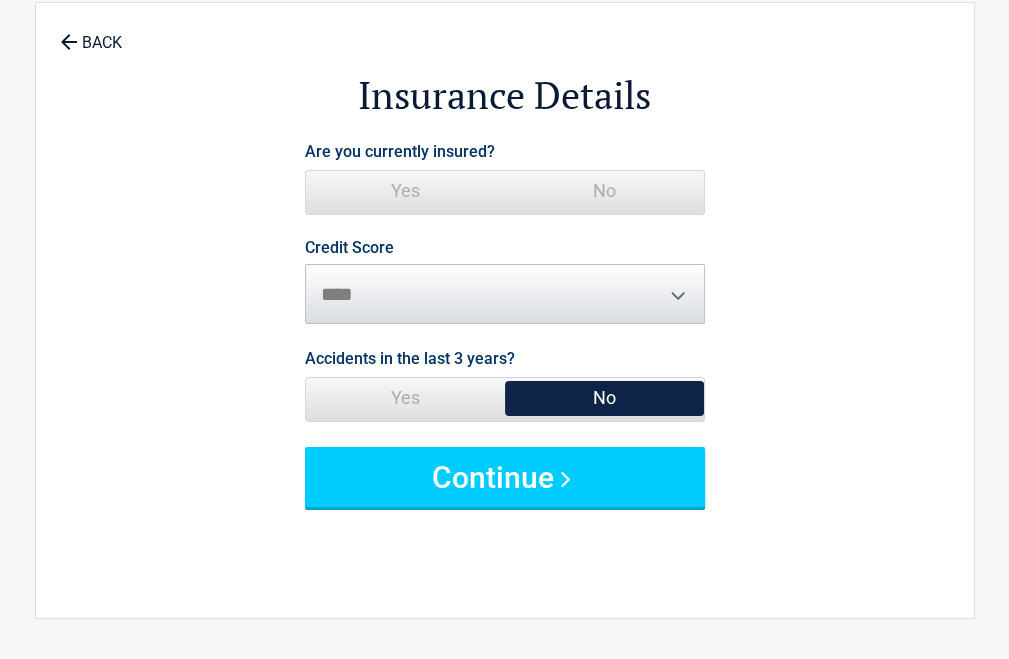 scroll, scrollTop: 100, scrollLeft: 0, axis: vertical 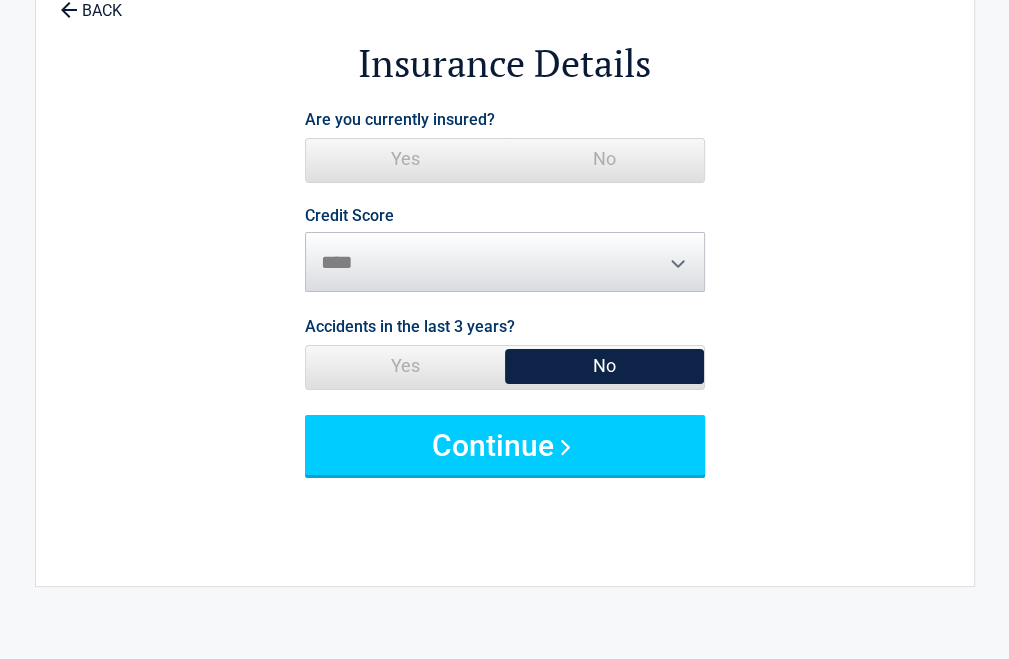click on "Yes" at bounding box center [405, 159] 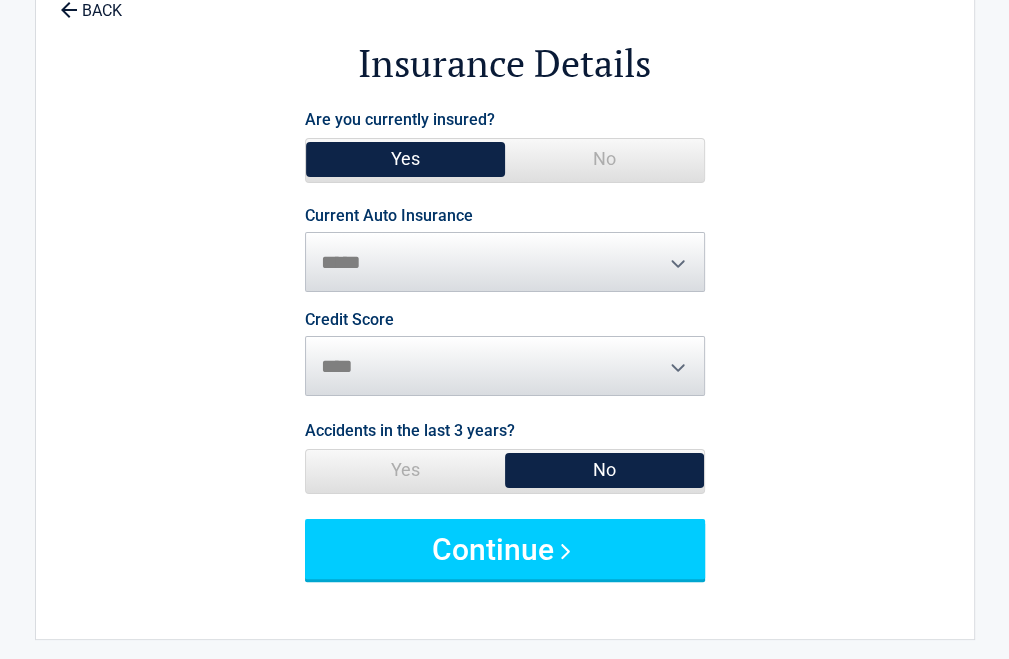 click on "**********" at bounding box center [505, 250] 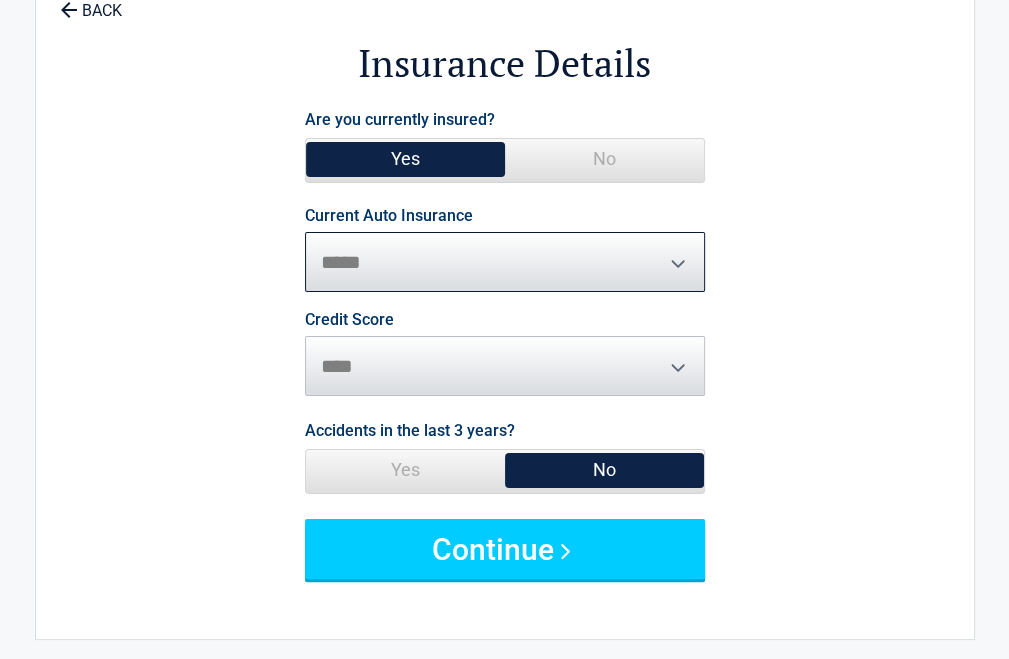 click on "**********" at bounding box center (505, 262) 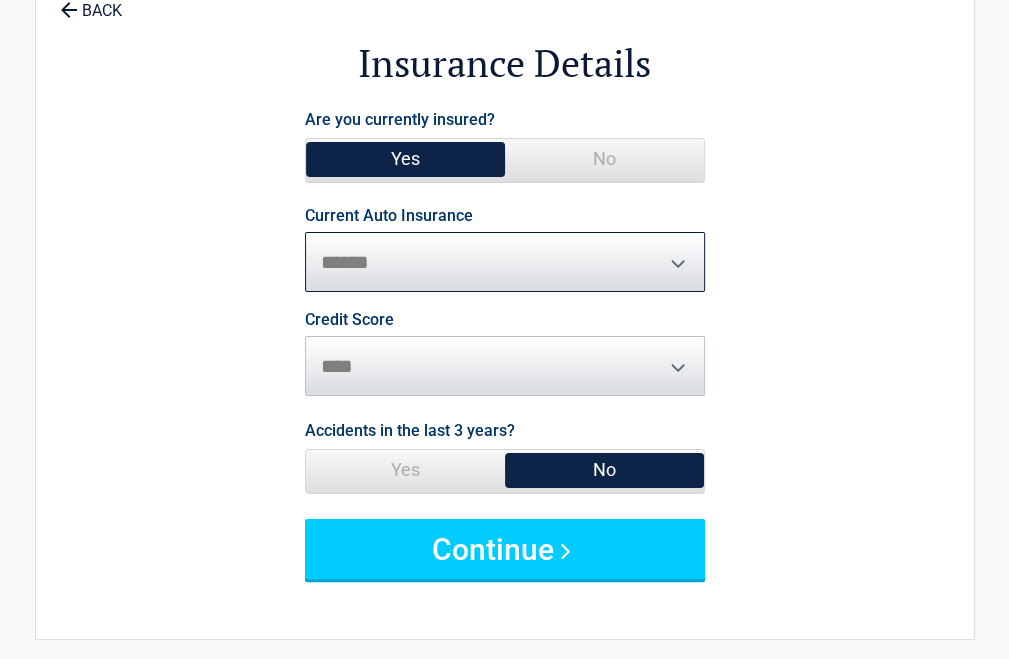 click on "**********" at bounding box center (505, 262) 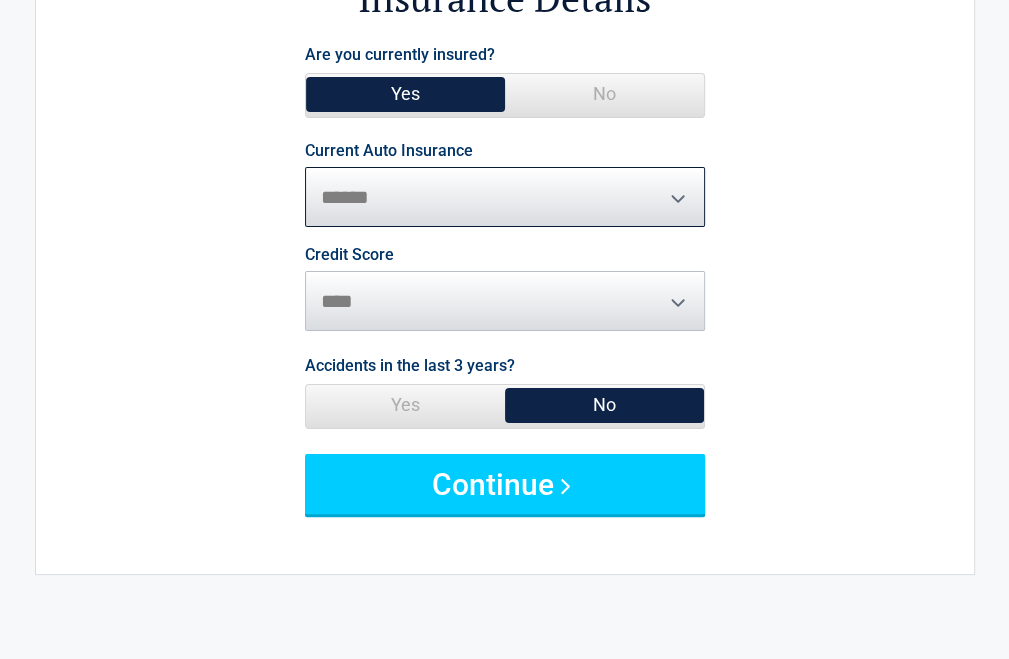 scroll, scrollTop: 200, scrollLeft: 0, axis: vertical 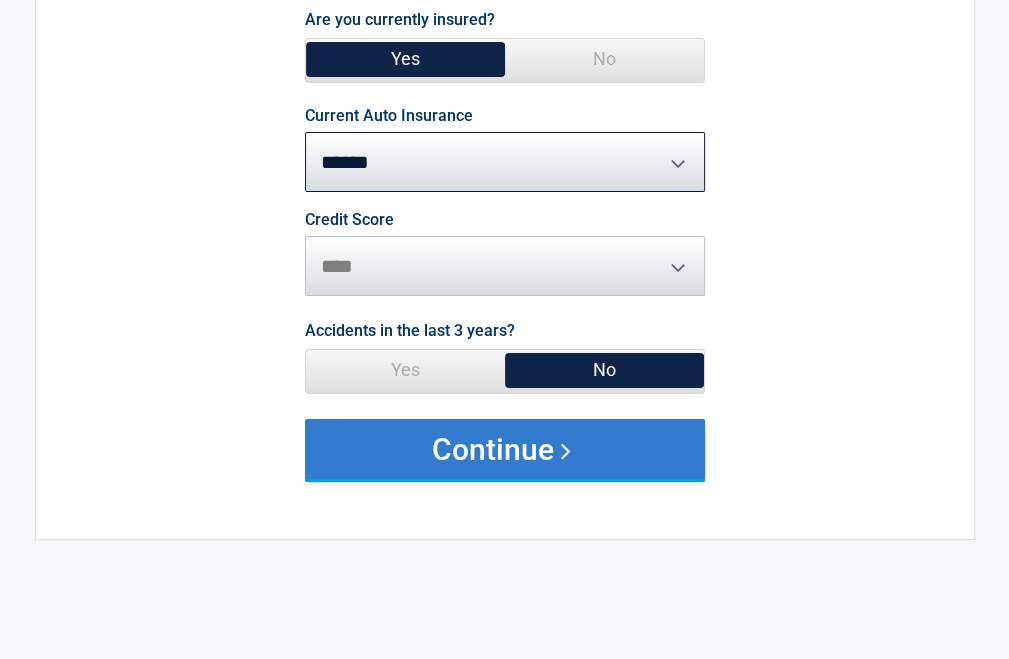 click on "Continue" at bounding box center [505, 449] 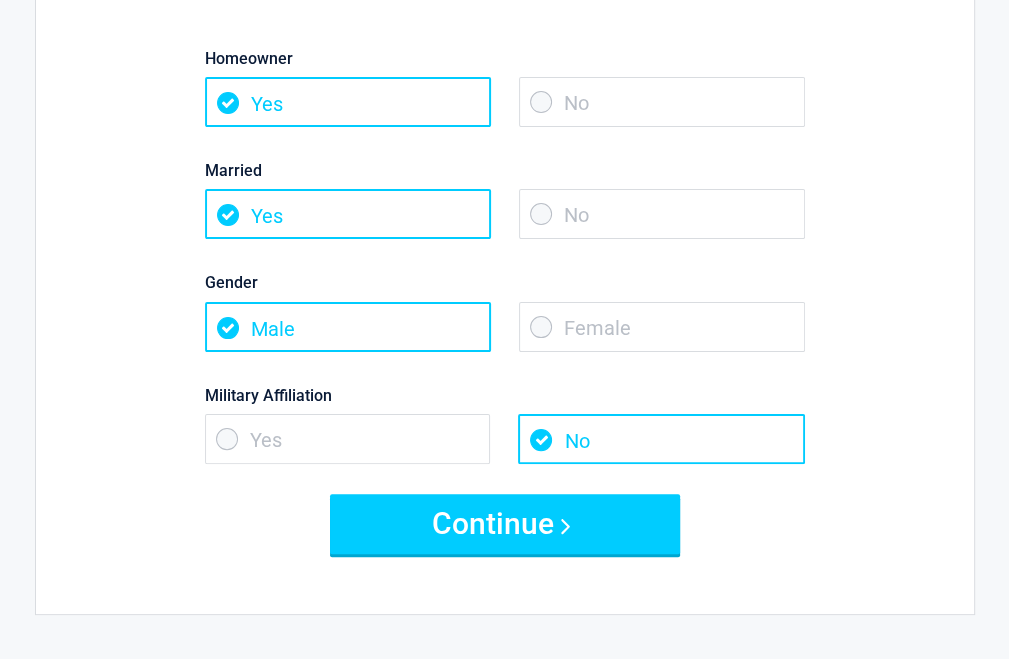 scroll, scrollTop: 200, scrollLeft: 0, axis: vertical 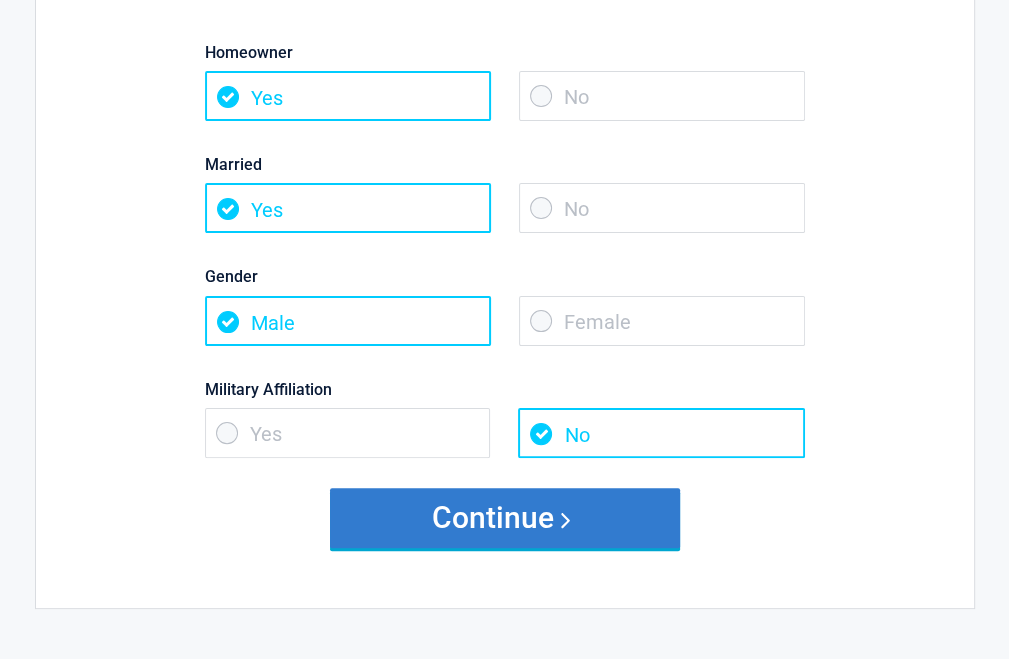 click on "Continue" at bounding box center (505, 518) 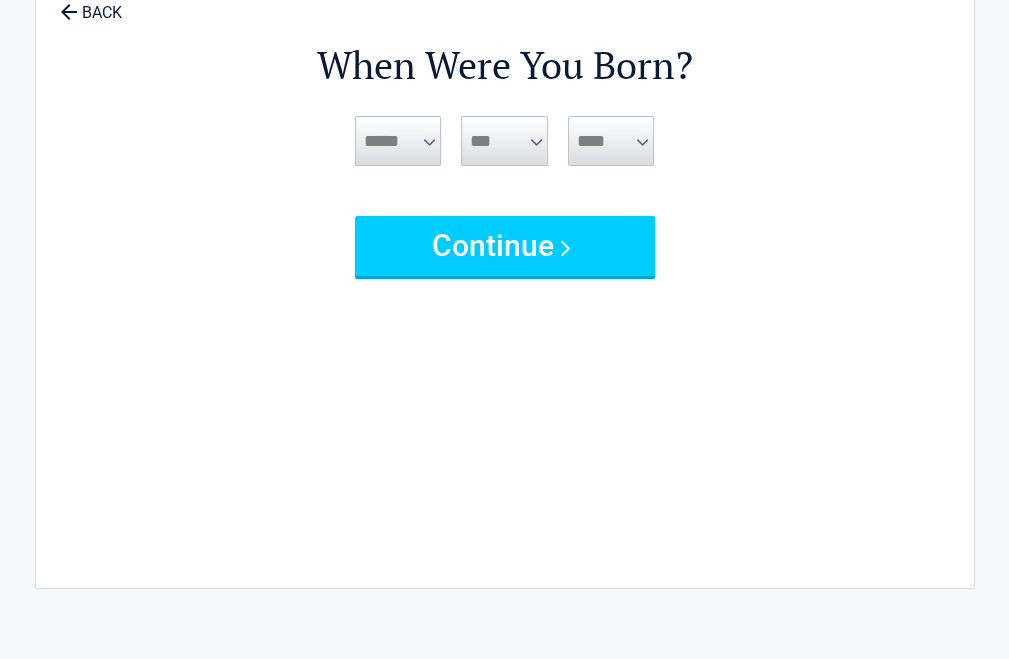 scroll, scrollTop: 0, scrollLeft: 0, axis: both 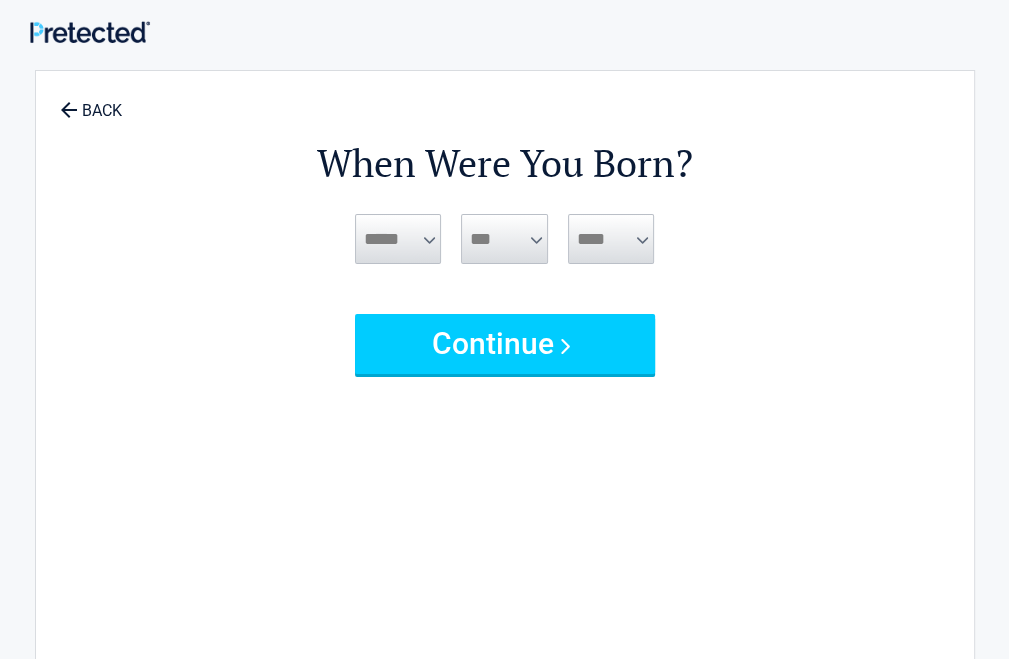 click on "*****
***
***
***
***
***
***
***
***
***
***
***
***" at bounding box center (398, 239) 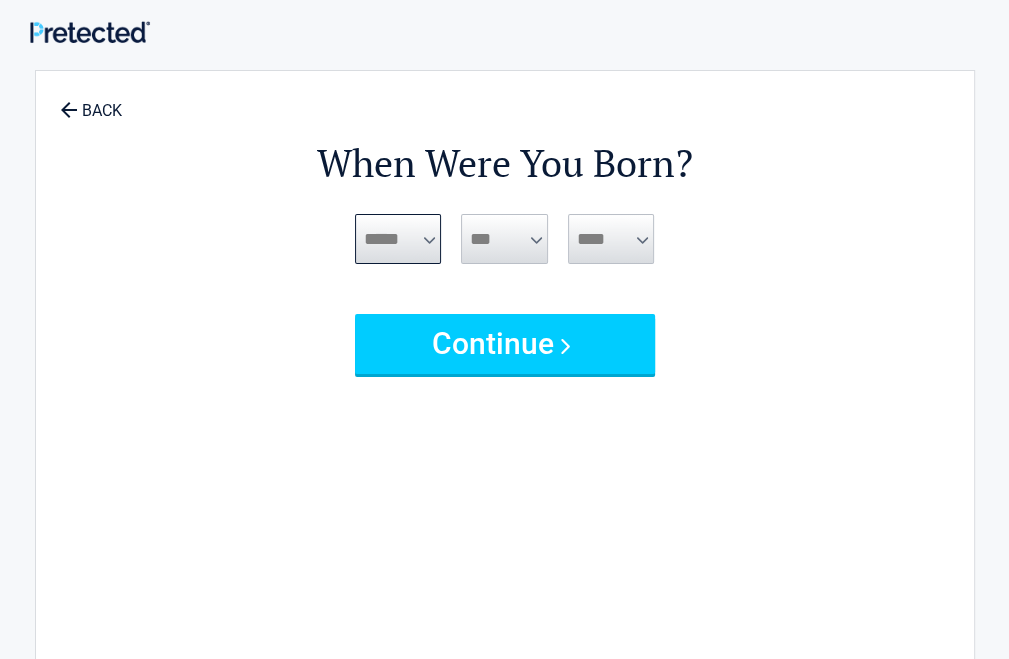 click on "*****
***
***
***
***
***
***
***
***
***
***
***
***" at bounding box center [398, 239] 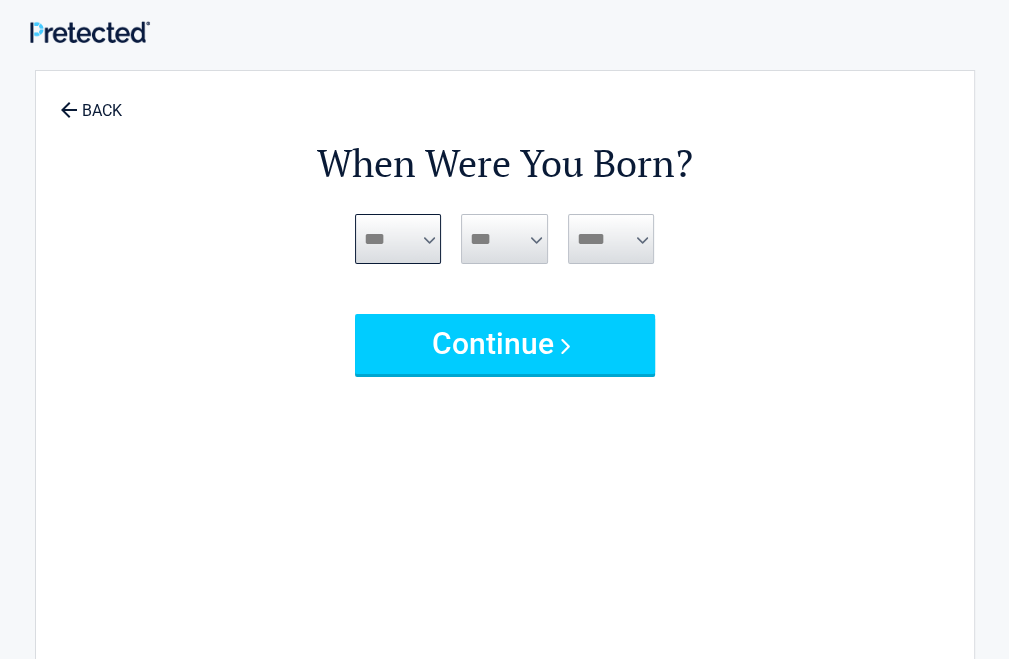 click on "*****
***
***
***
***
***
***
***
***
***
***
***
***" at bounding box center [398, 239] 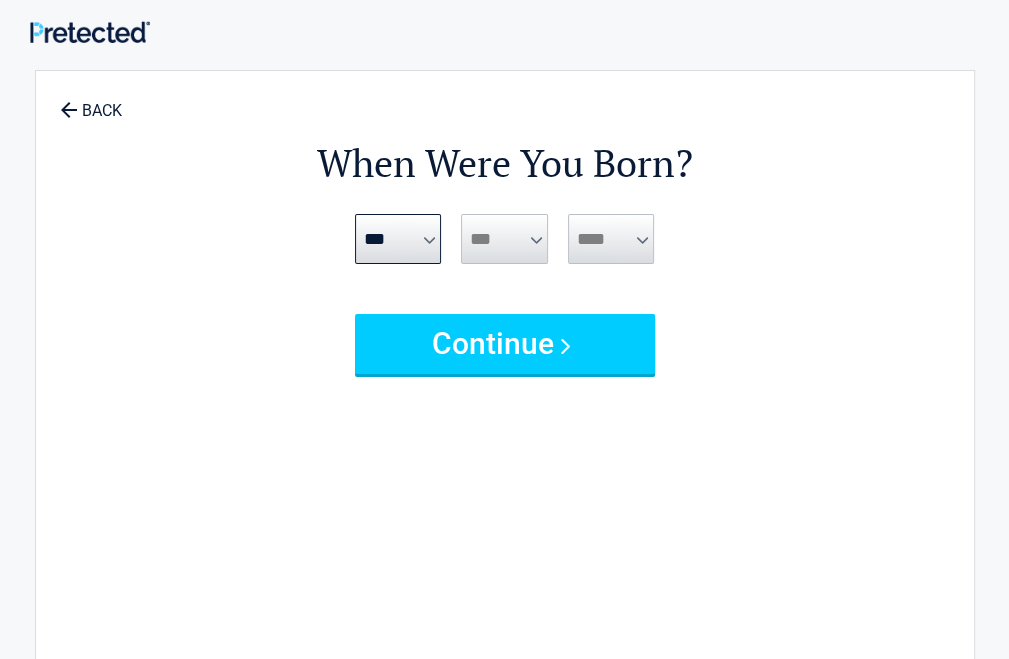 click on "*** * * * * * * * * * ** ** ** ** ** ** ** ** ** ** ** ** ** ** ** ** ** ** ** ** **" at bounding box center (504, 239) 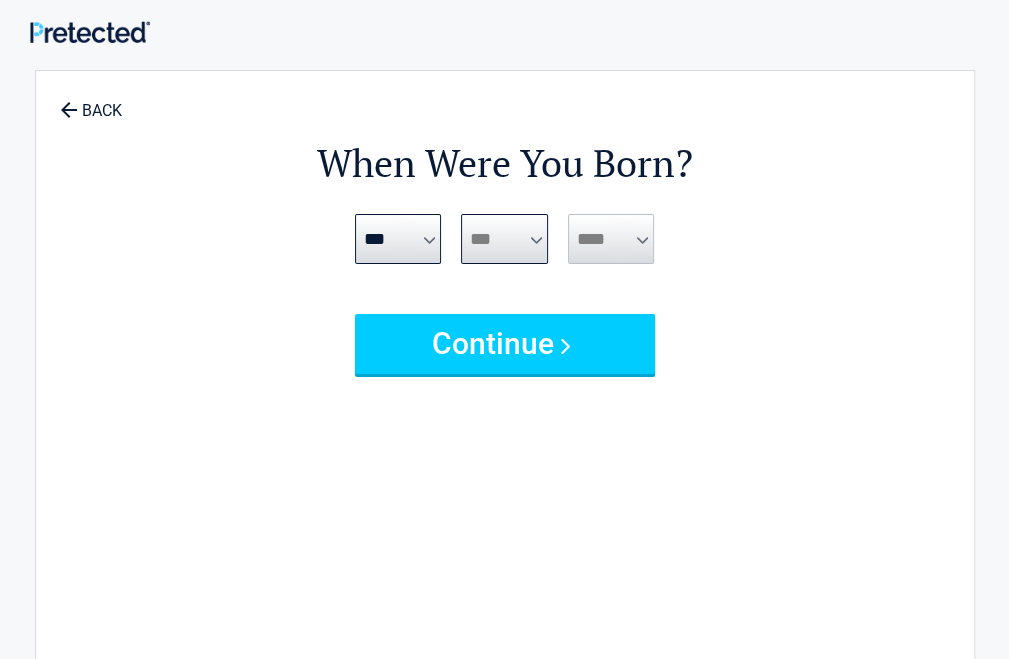 click on "*** * * * * * * * * * ** ** ** ** ** ** ** ** ** ** ** ** ** ** ** ** ** ** ** ** **" at bounding box center [504, 239] 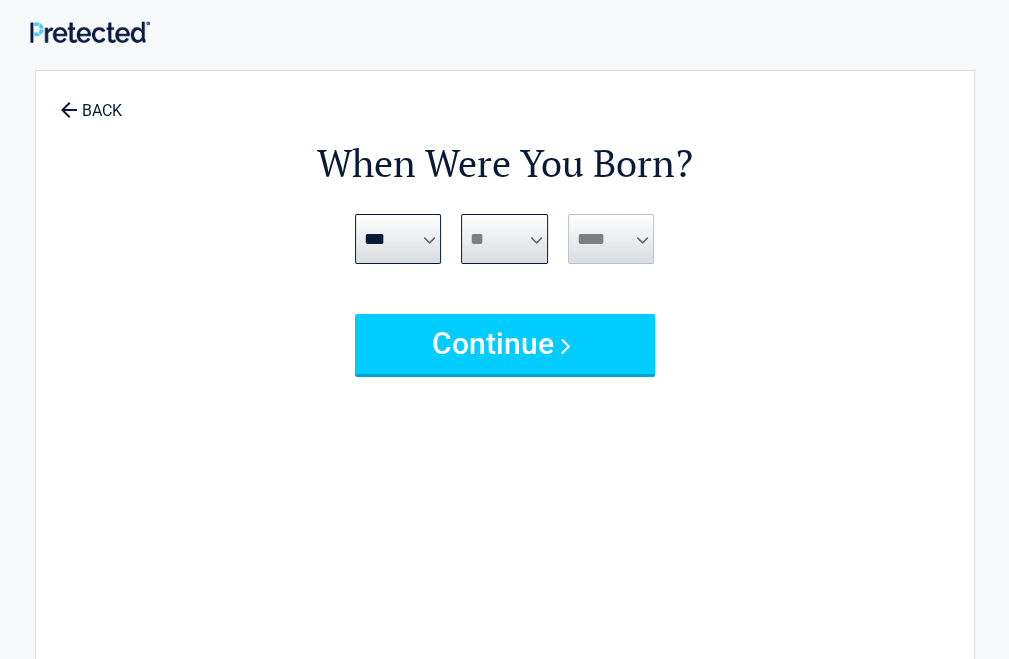 click on "*** * * * * * * * * * ** ** ** ** ** ** ** ** ** ** ** ** ** ** ** ** ** ** ** ** **" at bounding box center (504, 239) 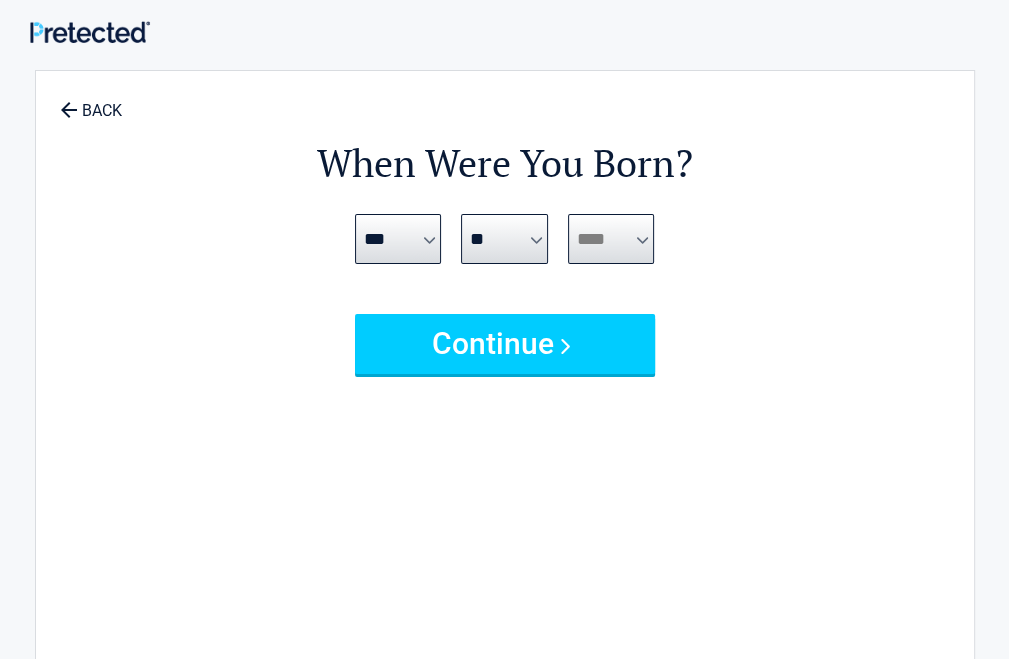 click on "****
****
****
****
****
****
****
****
****
****
****
****
****
****
****
****
****
****
****
****
****
****
****
****
****
****
****
****
****
****
****
****
****
****
****
****
****
****
****
****
****
****
****
****
****
****
****
****
****
****
****
****
****
****
****
****
****
****
****
****
****
****
****
****" at bounding box center [611, 239] 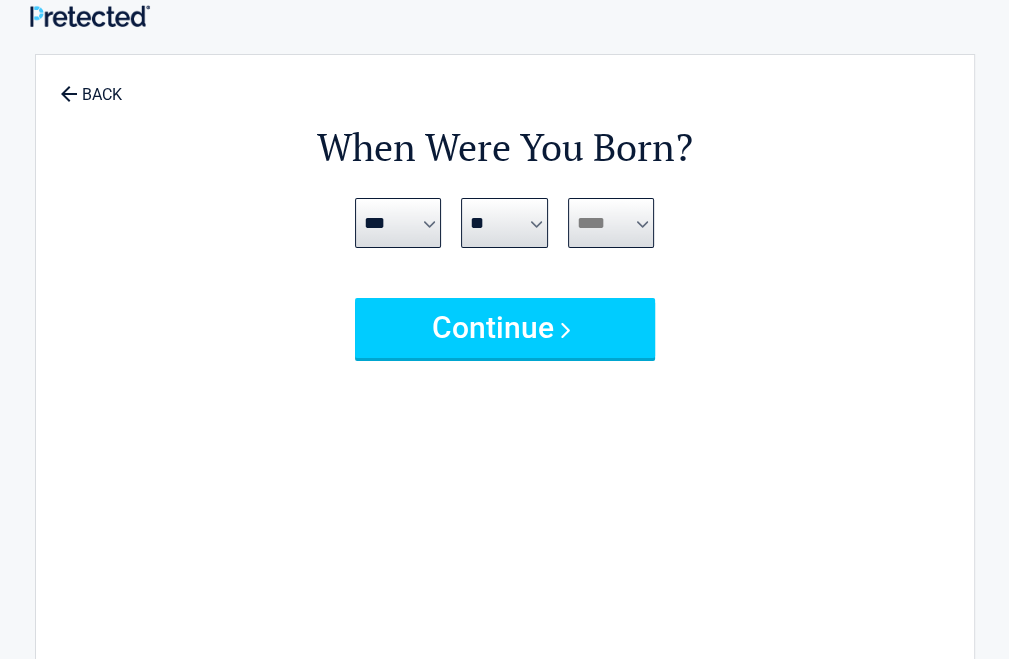 scroll, scrollTop: 0, scrollLeft: 0, axis: both 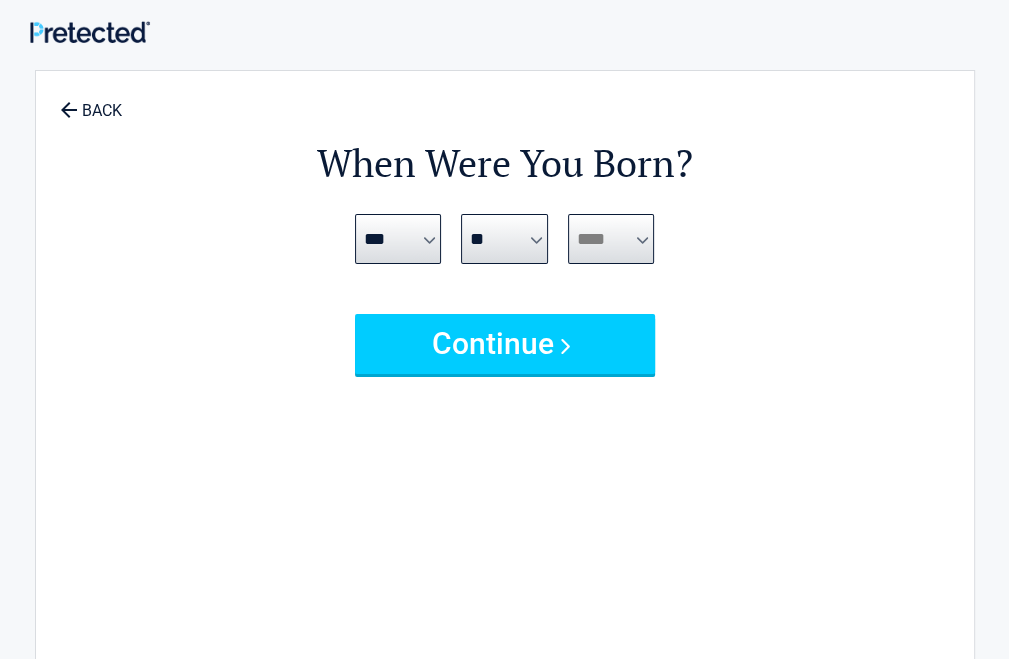click on "****
****
****
****
****
****
****
****
****
****
****
****
****
****
****
****
****
****
****
****
****
****
****
****
****
****
****
****
****
****
****
****
****
****
****
****
****
****
****
****
****
****
****
****
****
****
****
****
****
****
****
****
****
****
****
****
****
****
****
****
****
****
****
****" at bounding box center (611, 239) 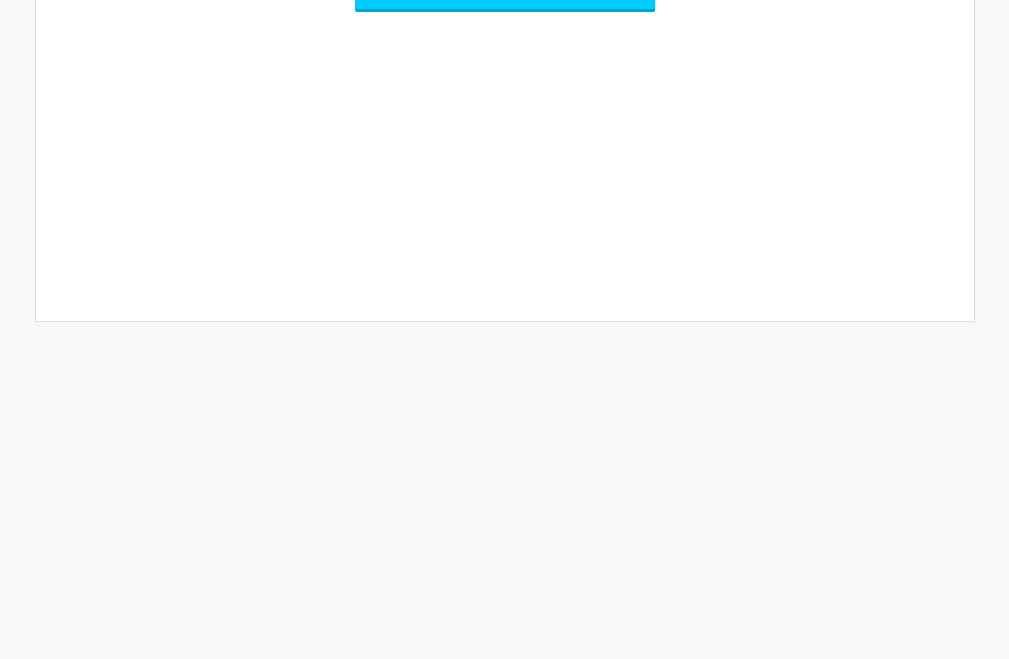 scroll, scrollTop: 200, scrollLeft: 0, axis: vertical 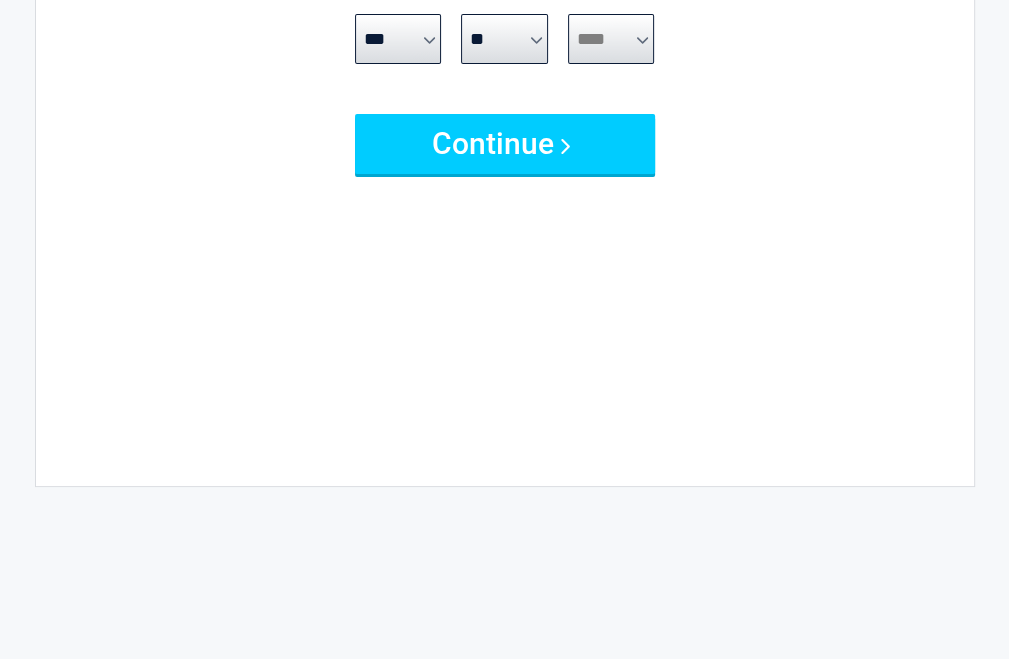 click on "****
****
****
****
****
****
****
****
****
****
****
****
****
****
****
****
****
****
****
****
****
****
****
****
****
****
****
****
****
****
****
****
****
****
****
****
****
****
****
****
****
****
****
****
****
****
****
****
****
****
****
****
****
****
****
****
****
****
****
****
****
****
****
****" at bounding box center (611, 39) 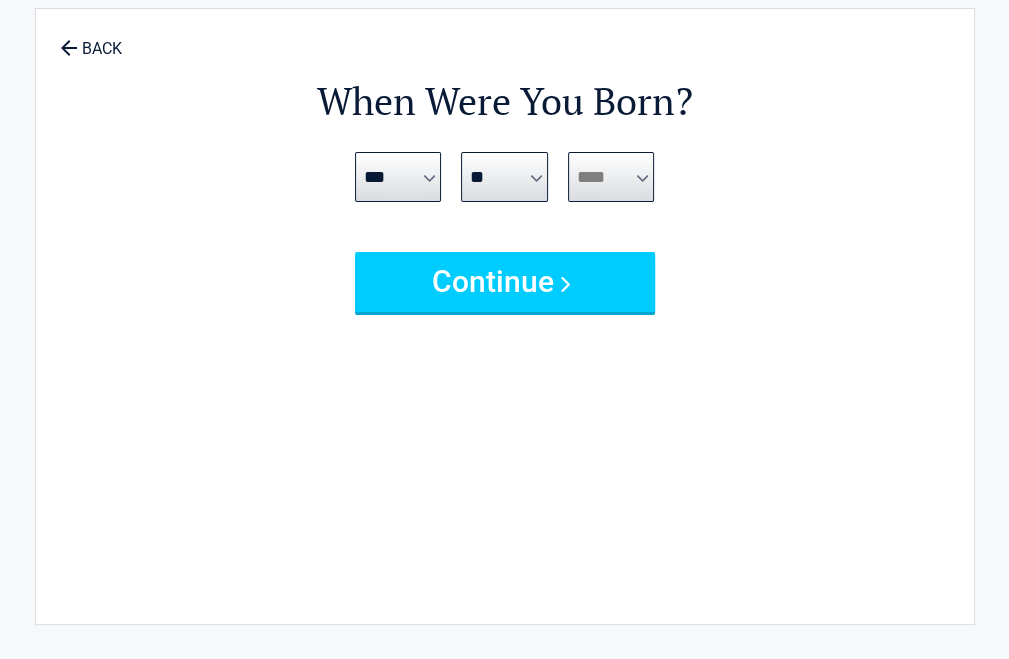 scroll, scrollTop: 0, scrollLeft: 0, axis: both 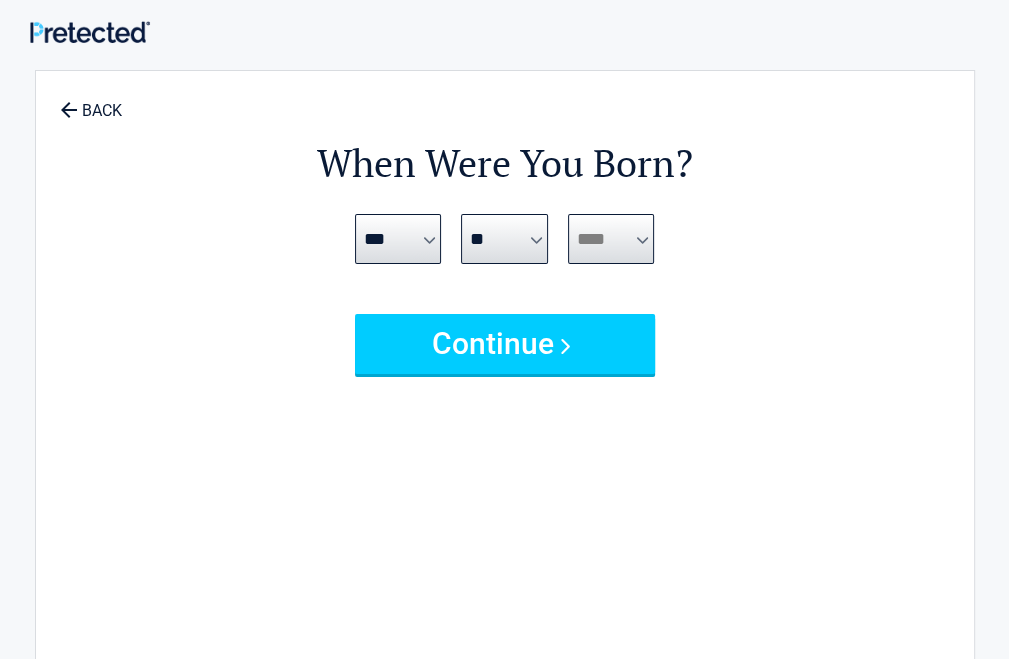 click on "****
****
****
****
****
****
****
****
****
****
****
****
****
****
****
****
****
****
****
****
****
****
****
****
****
****
****
****
****
****
****
****
****
****
****
****
****
****
****
****
****
****
****
****
****
****
****
****
****
****
****
****
****
****
****
****
****
****
****
****
****
****
****
****" at bounding box center (611, 239) 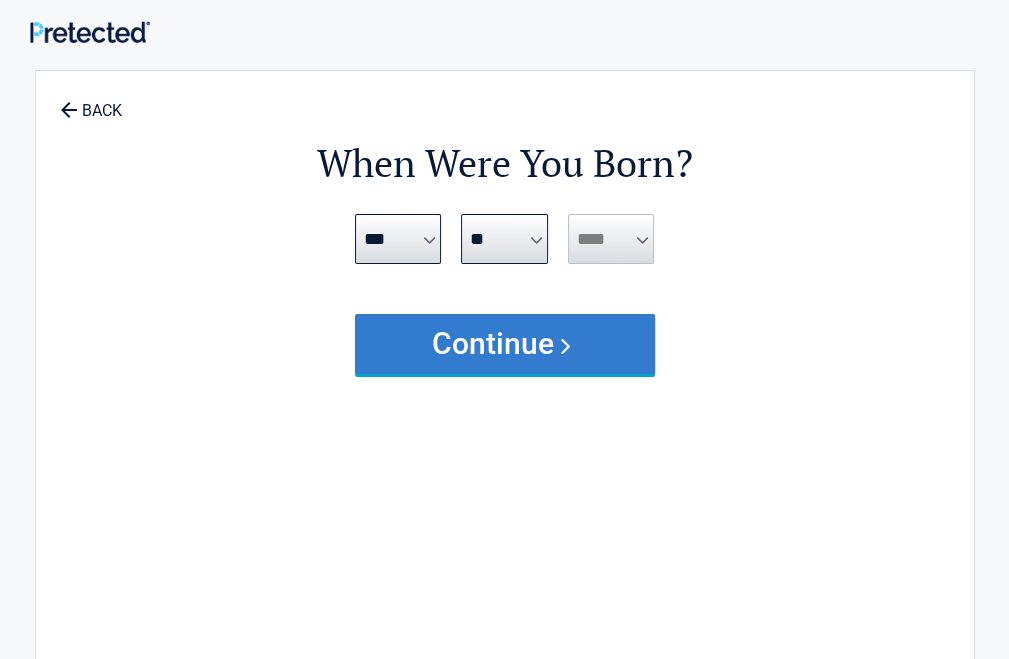 click on "Continue" at bounding box center [505, 344] 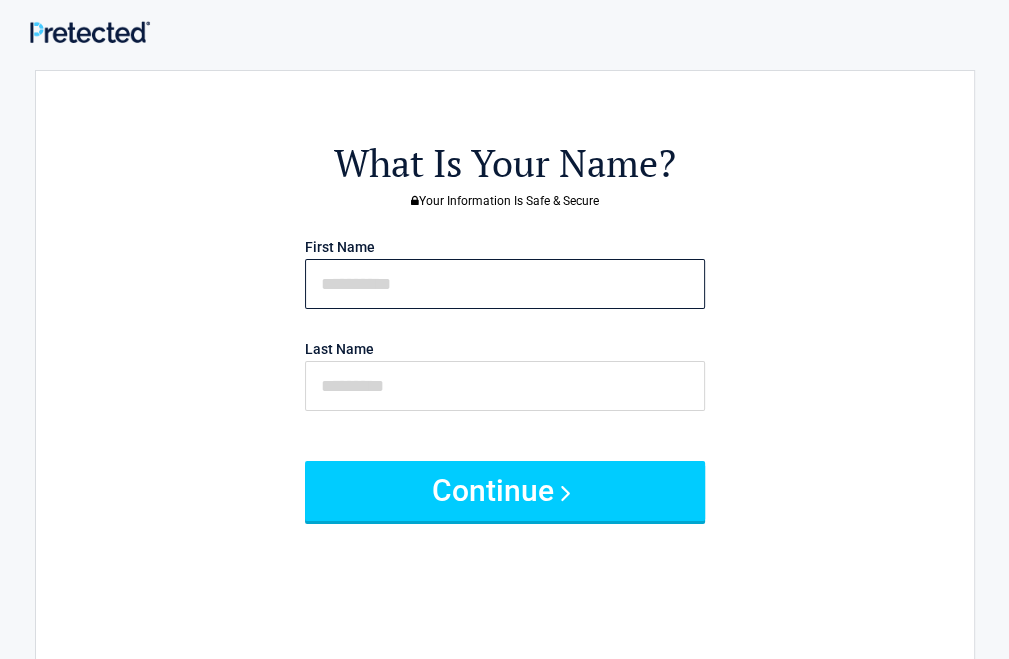 click at bounding box center [505, 284] 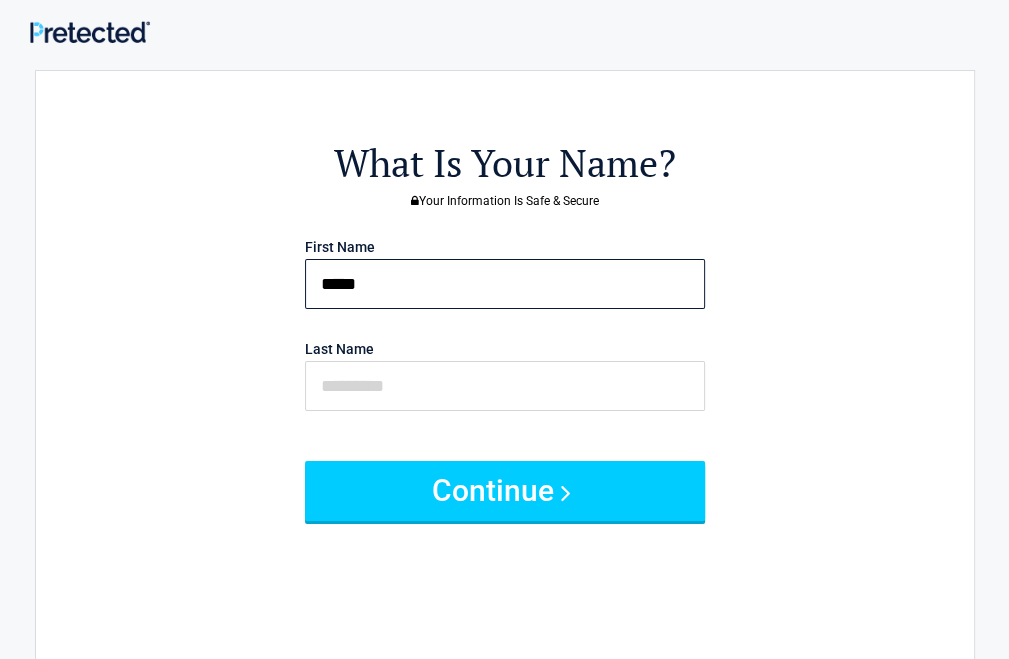 type on "*****" 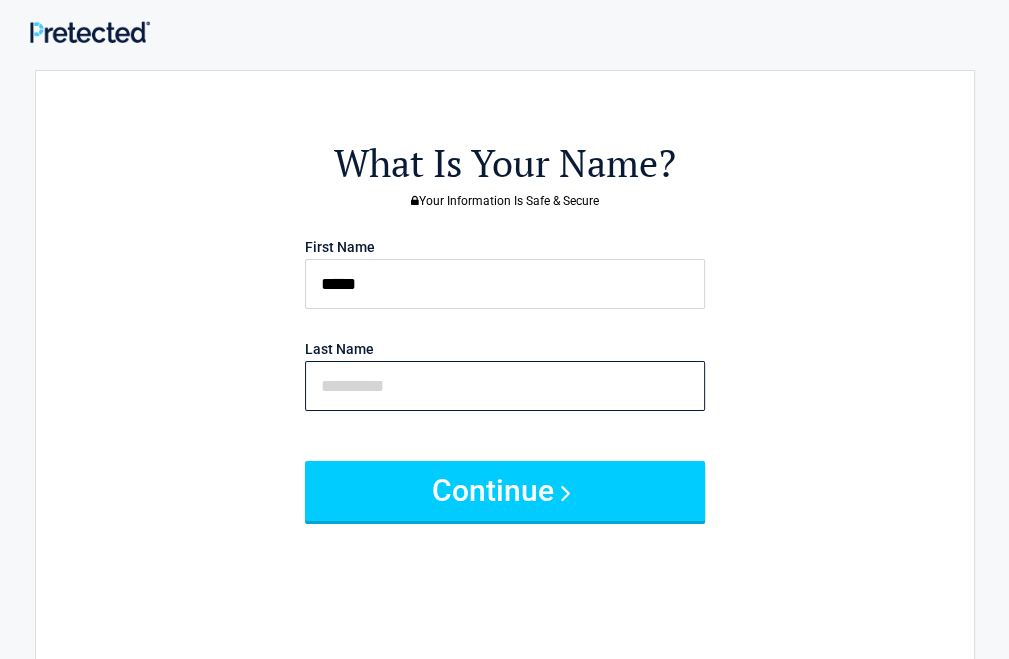 click at bounding box center (505, 386) 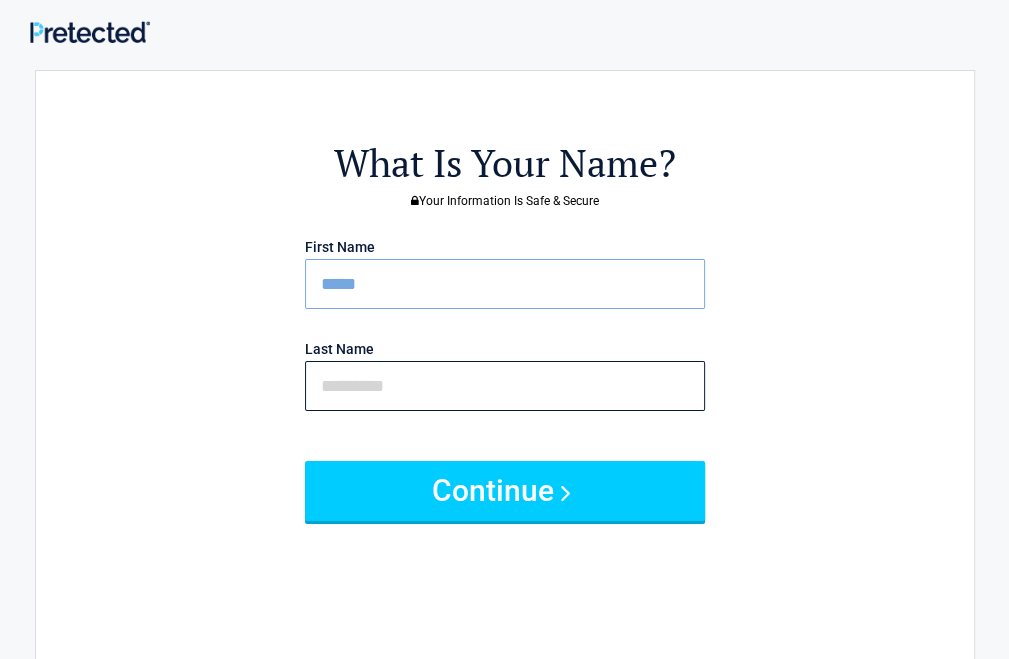 type on "*********" 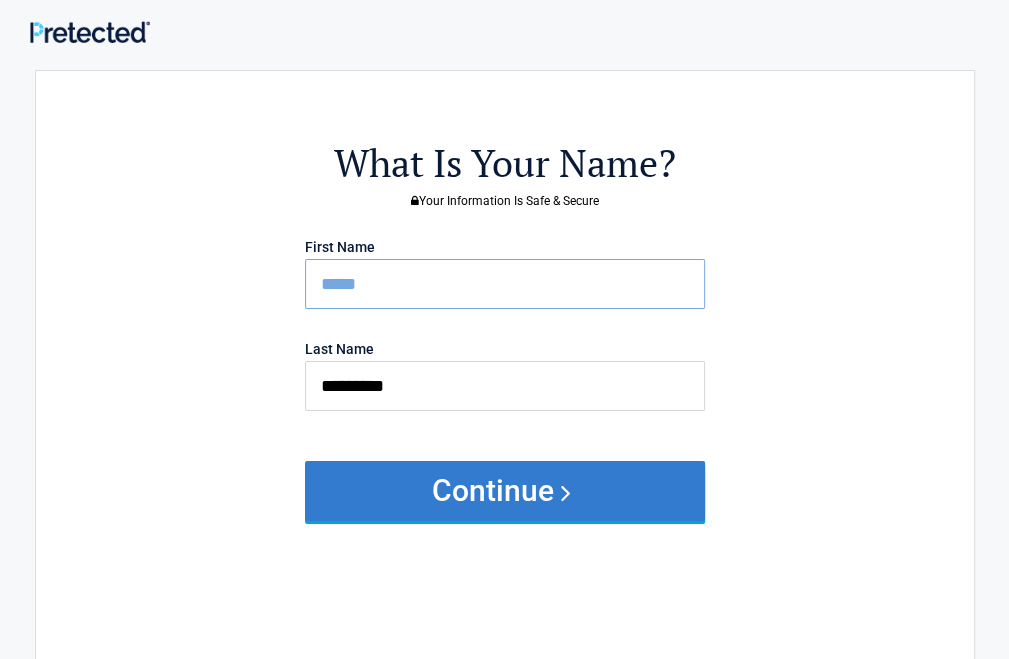 click on "Continue" at bounding box center (505, 491) 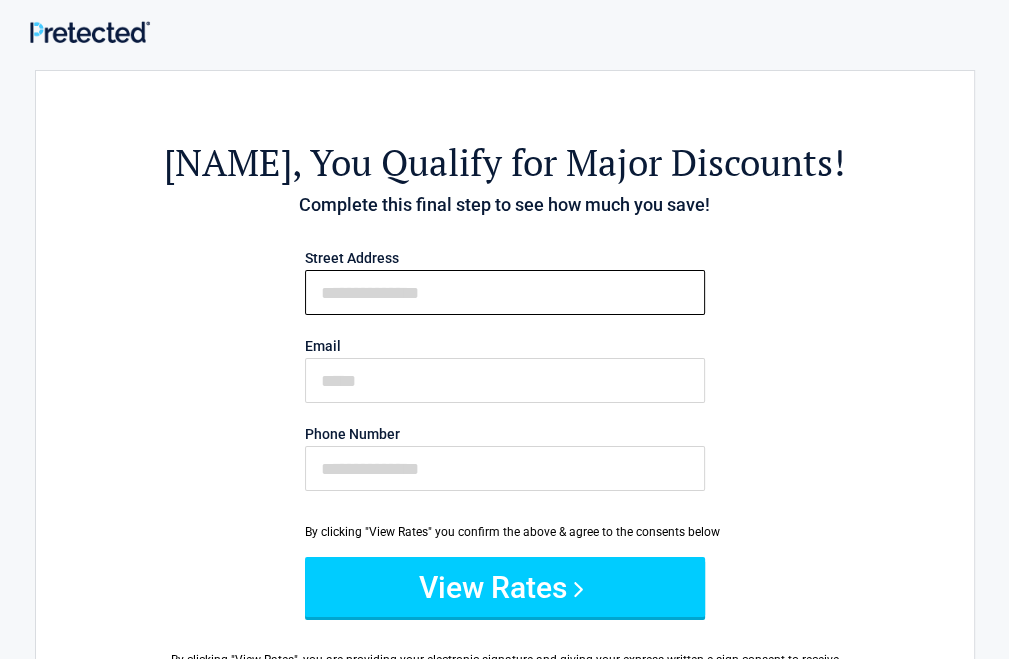 click on "First Name" at bounding box center [505, 292] 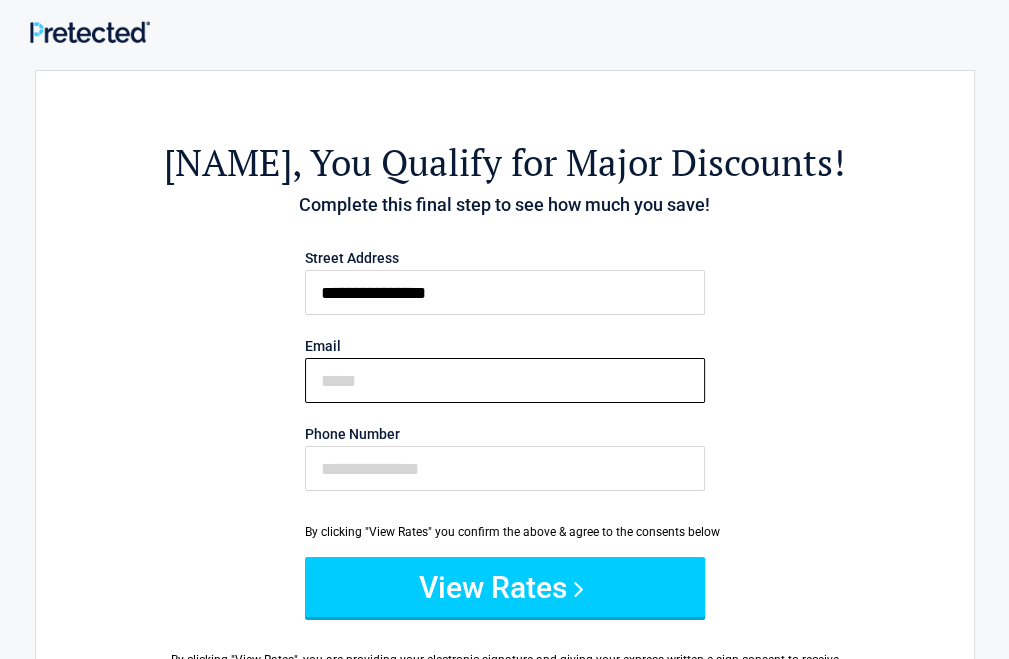 type on "**********" 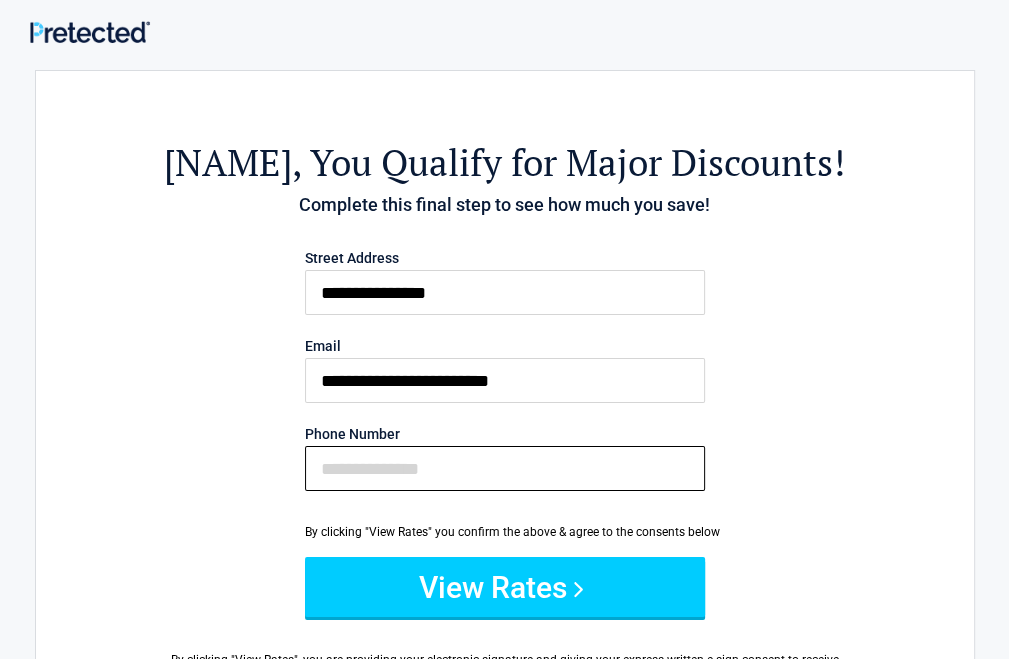 type on "**********" 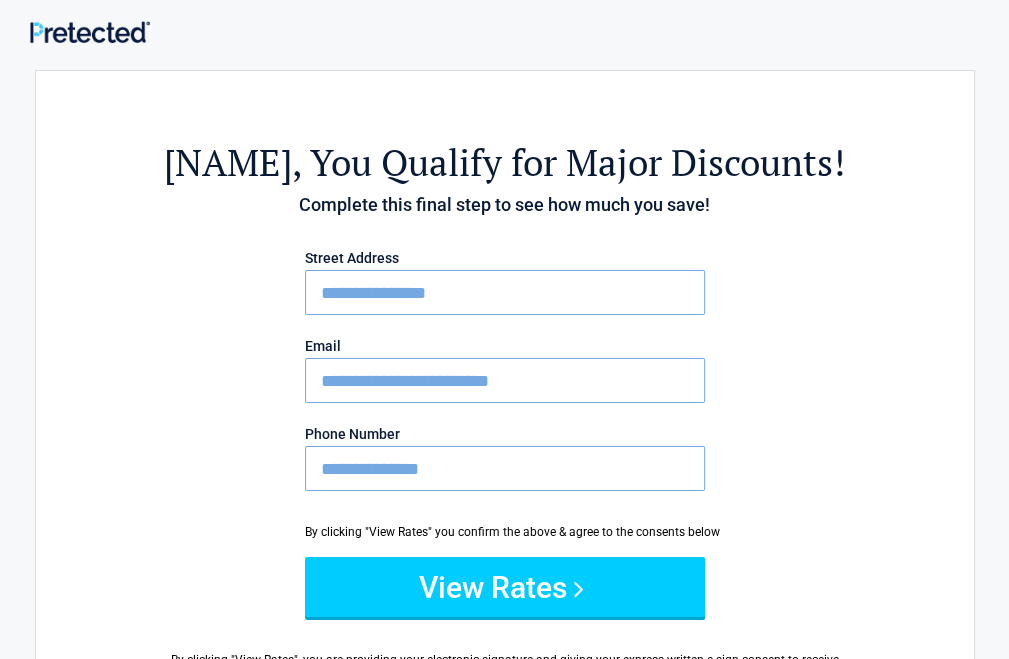 click on "**********" at bounding box center [505, 380] 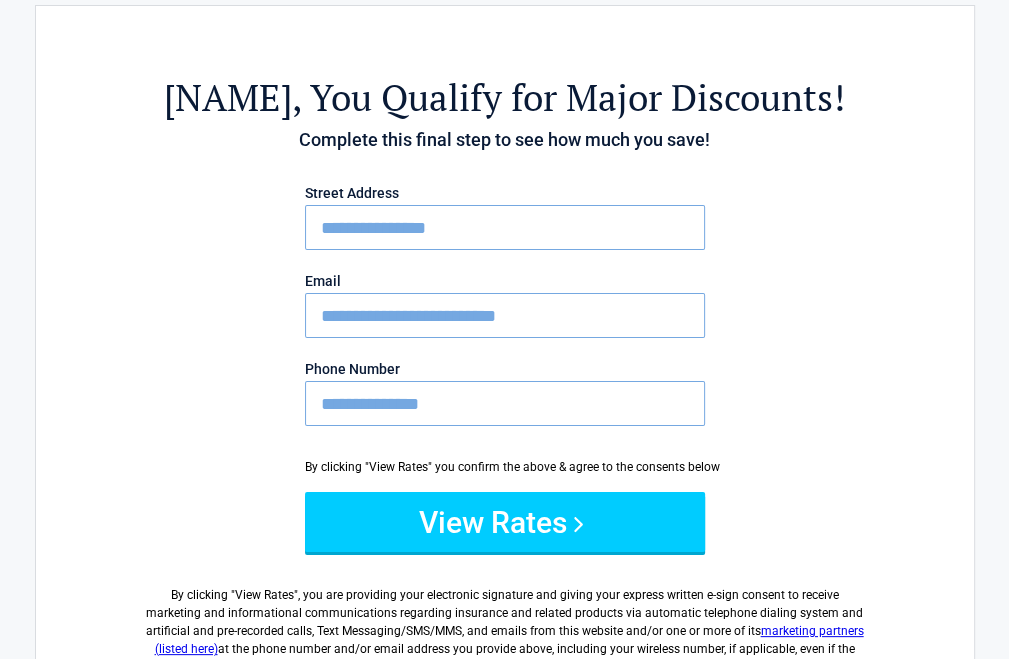 scroll, scrollTop: 100, scrollLeft: 0, axis: vertical 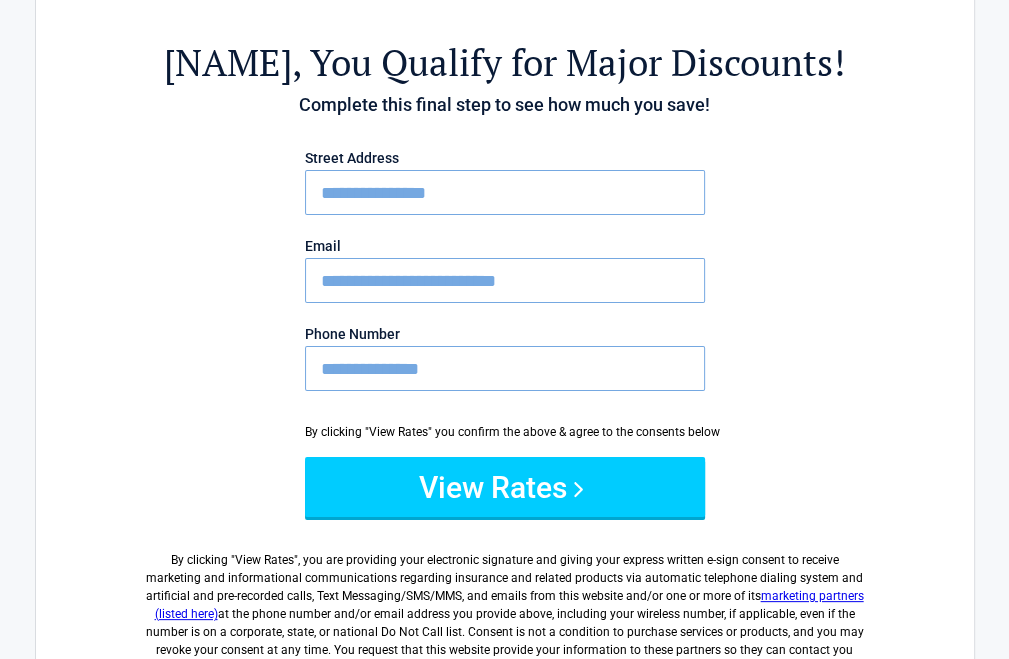 click on "**********" at bounding box center [505, 368] 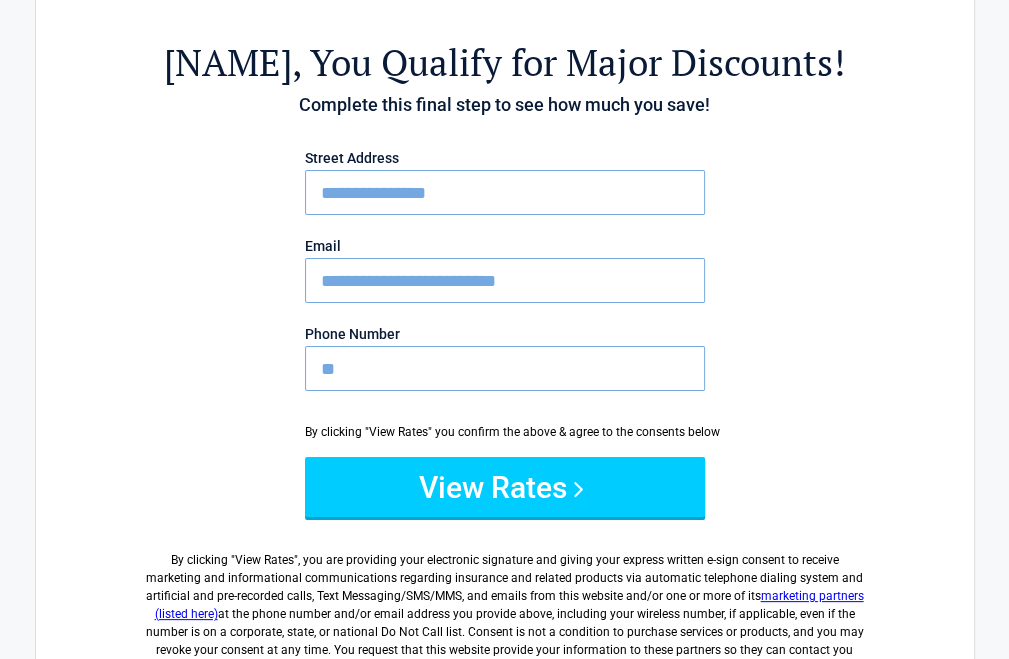 type on "*" 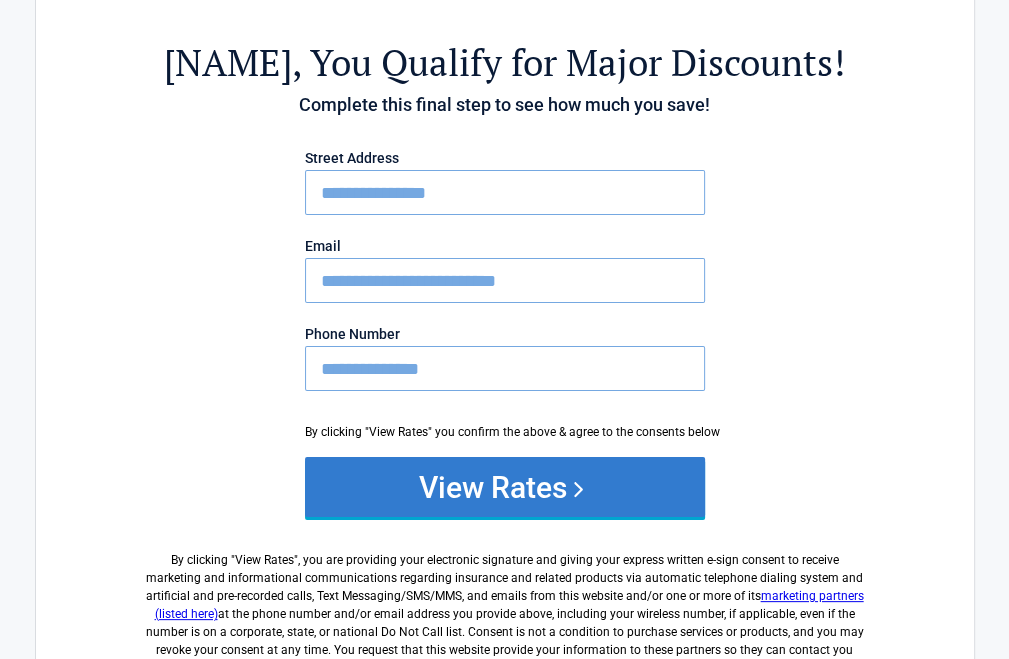 type on "**********" 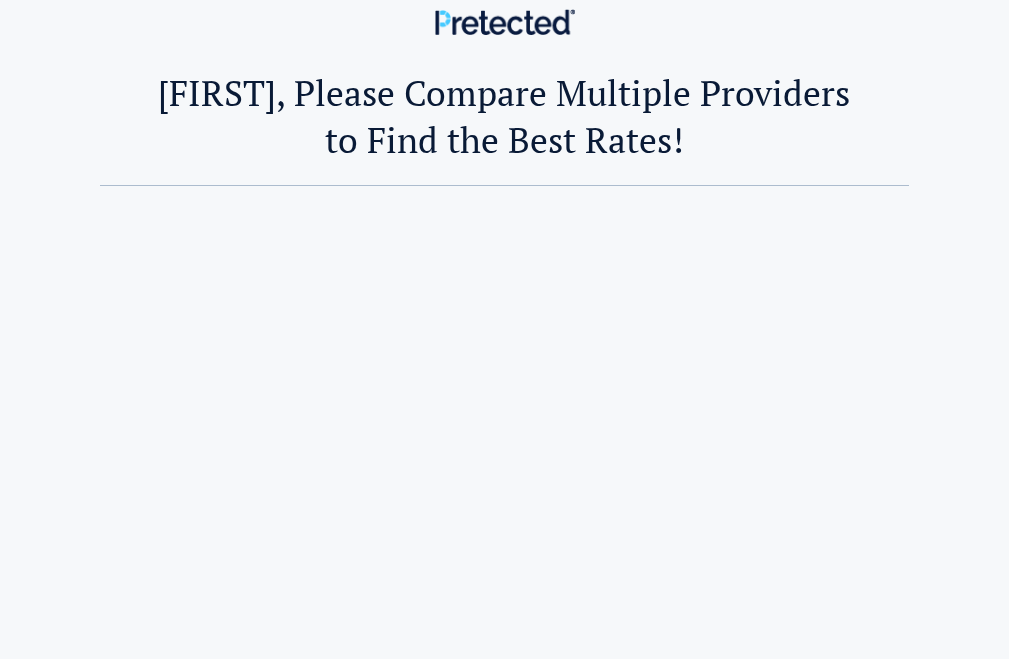 scroll, scrollTop: 0, scrollLeft: 0, axis: both 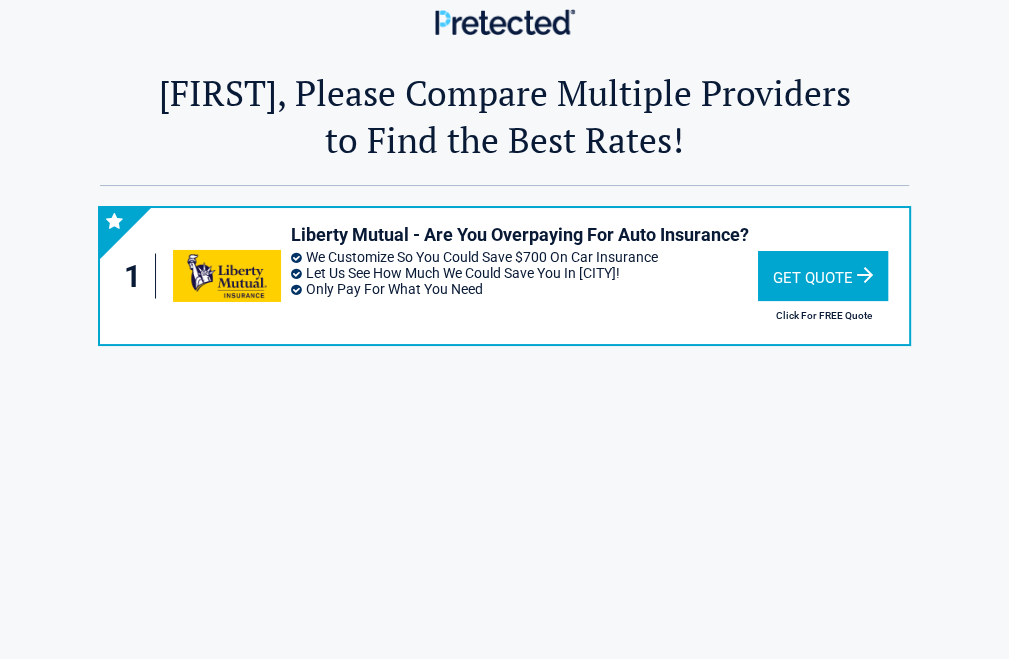 click on "Get Quote" at bounding box center [823, 276] 